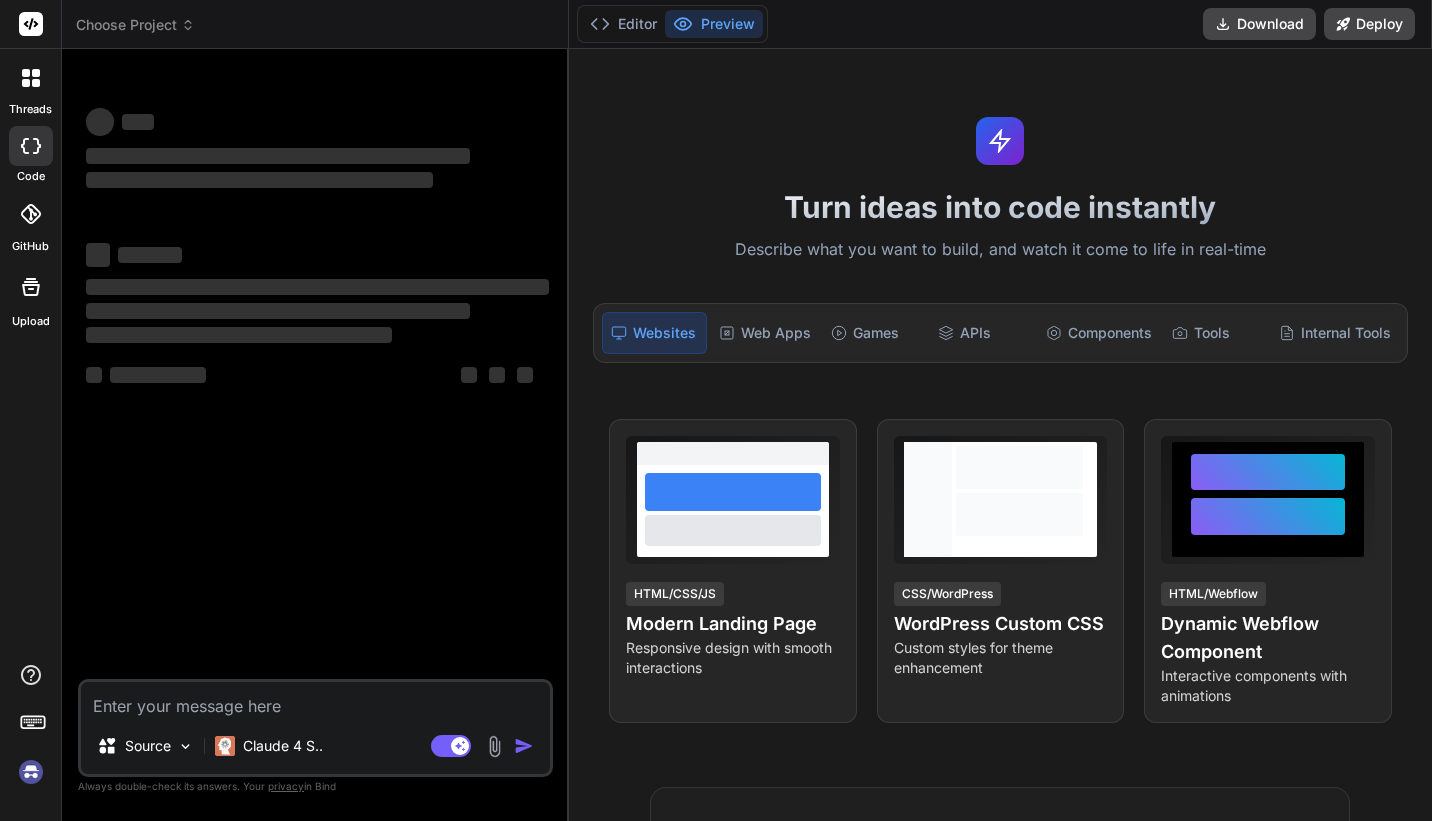 scroll, scrollTop: 0, scrollLeft: 0, axis: both 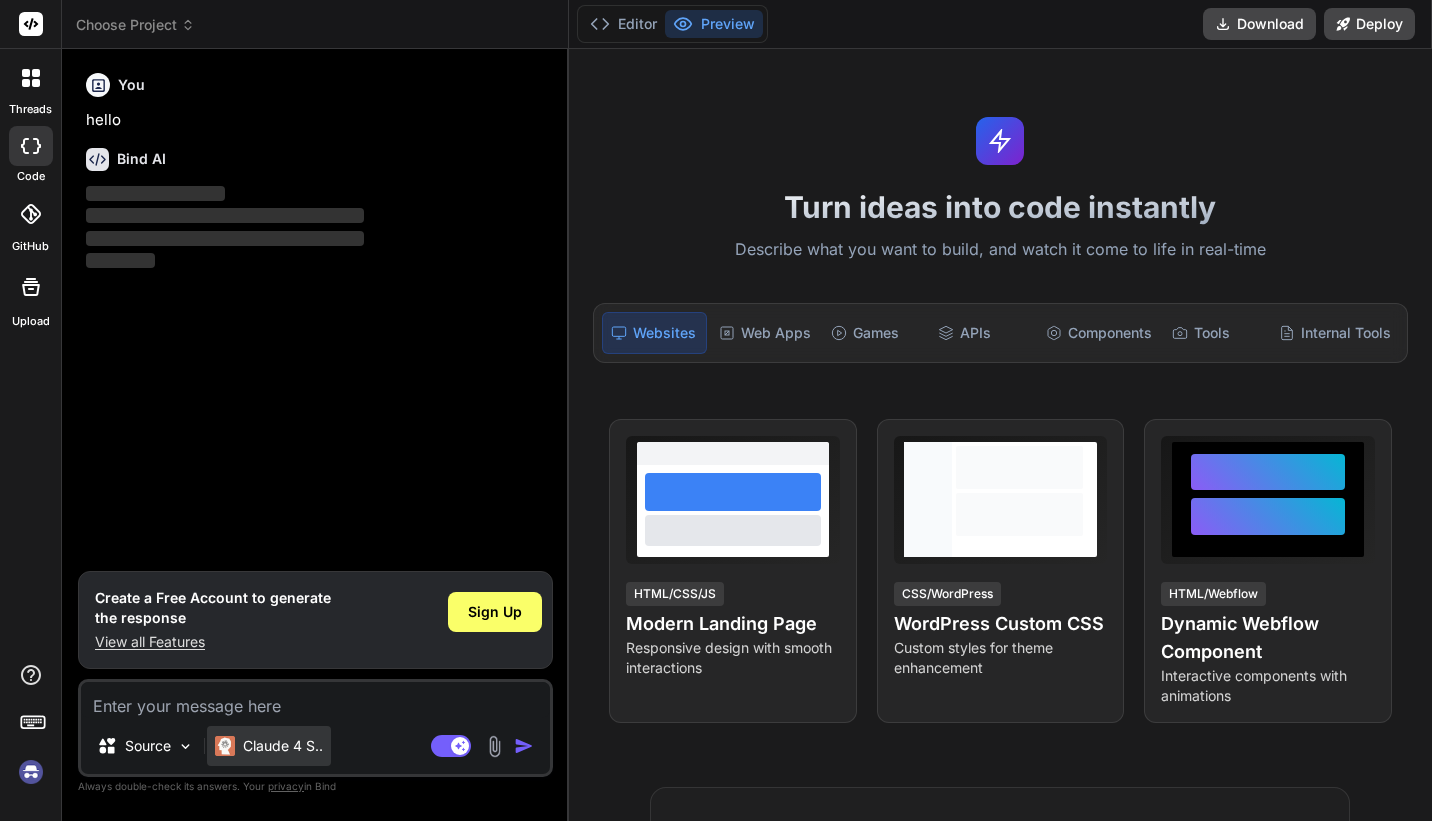 click on "Claude 4 S.." at bounding box center [283, 746] 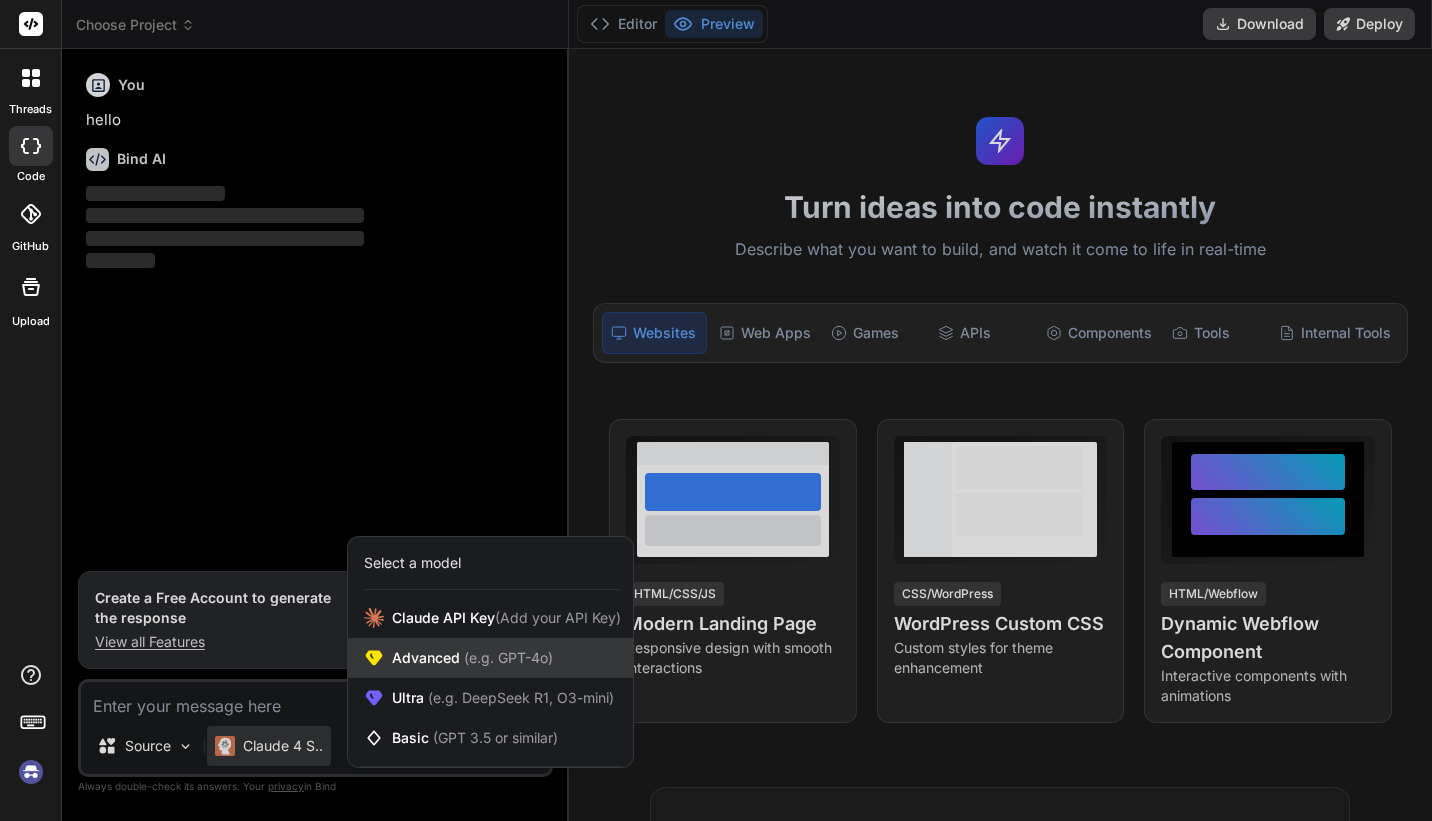 click on "(e.g. GPT-4o)" at bounding box center [506, 657] 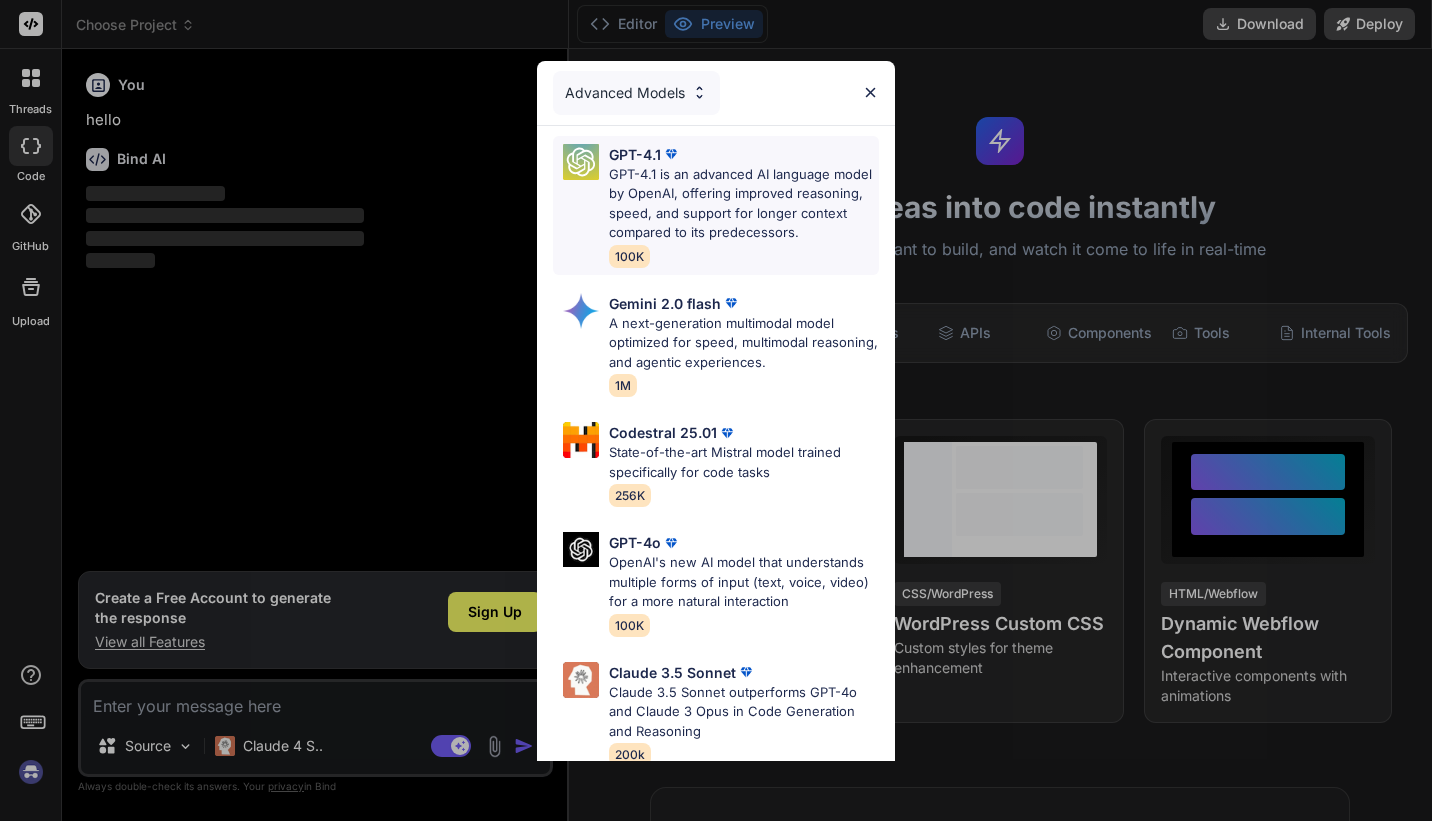 click on "GPT-4.1 is an advanced AI language model by OpenAI, offering improved reasoning, speed, and support for longer context compared to its predecessors." at bounding box center [744, 204] 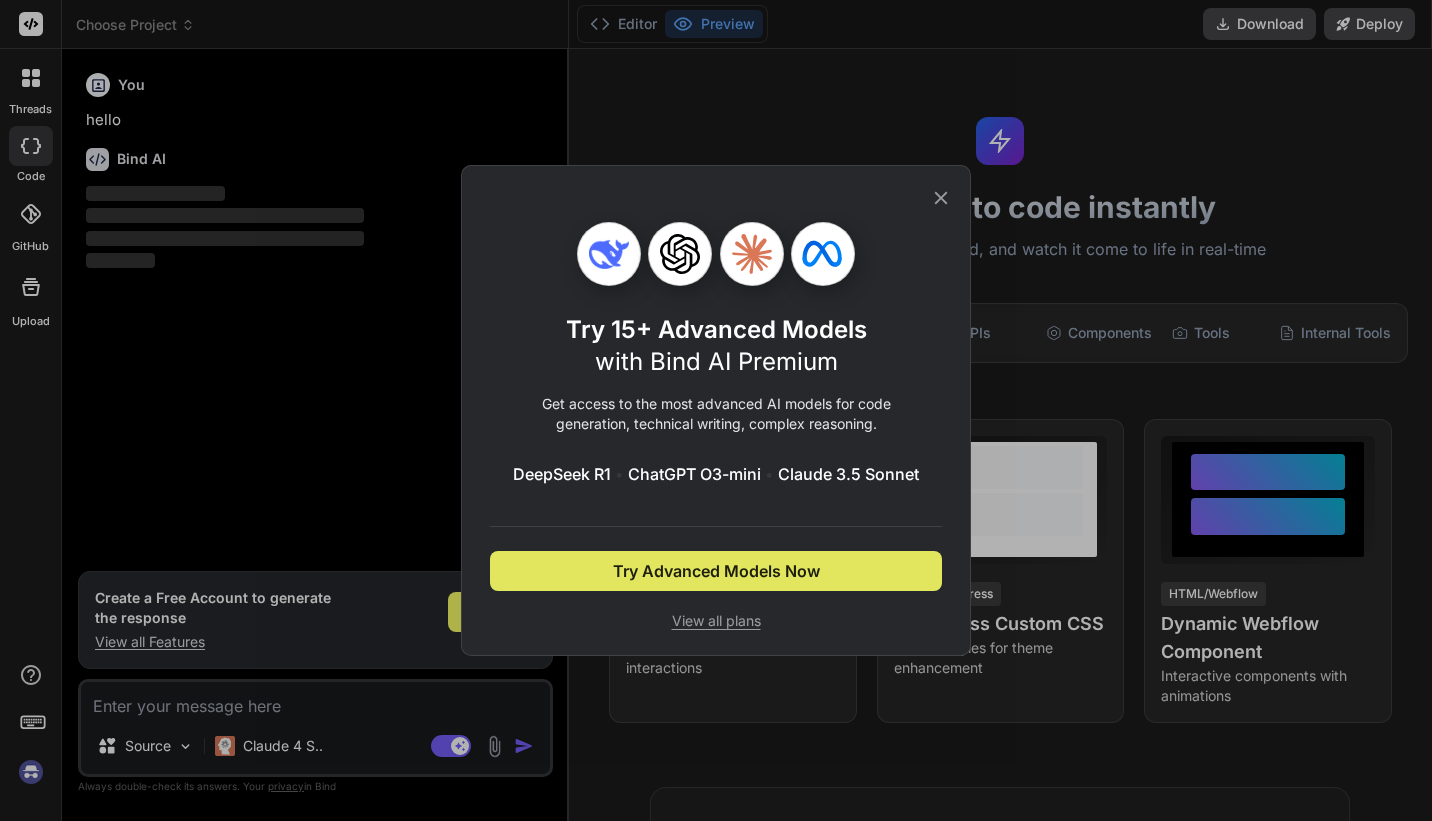 click on "Try Advanced Models Now" at bounding box center (716, 571) 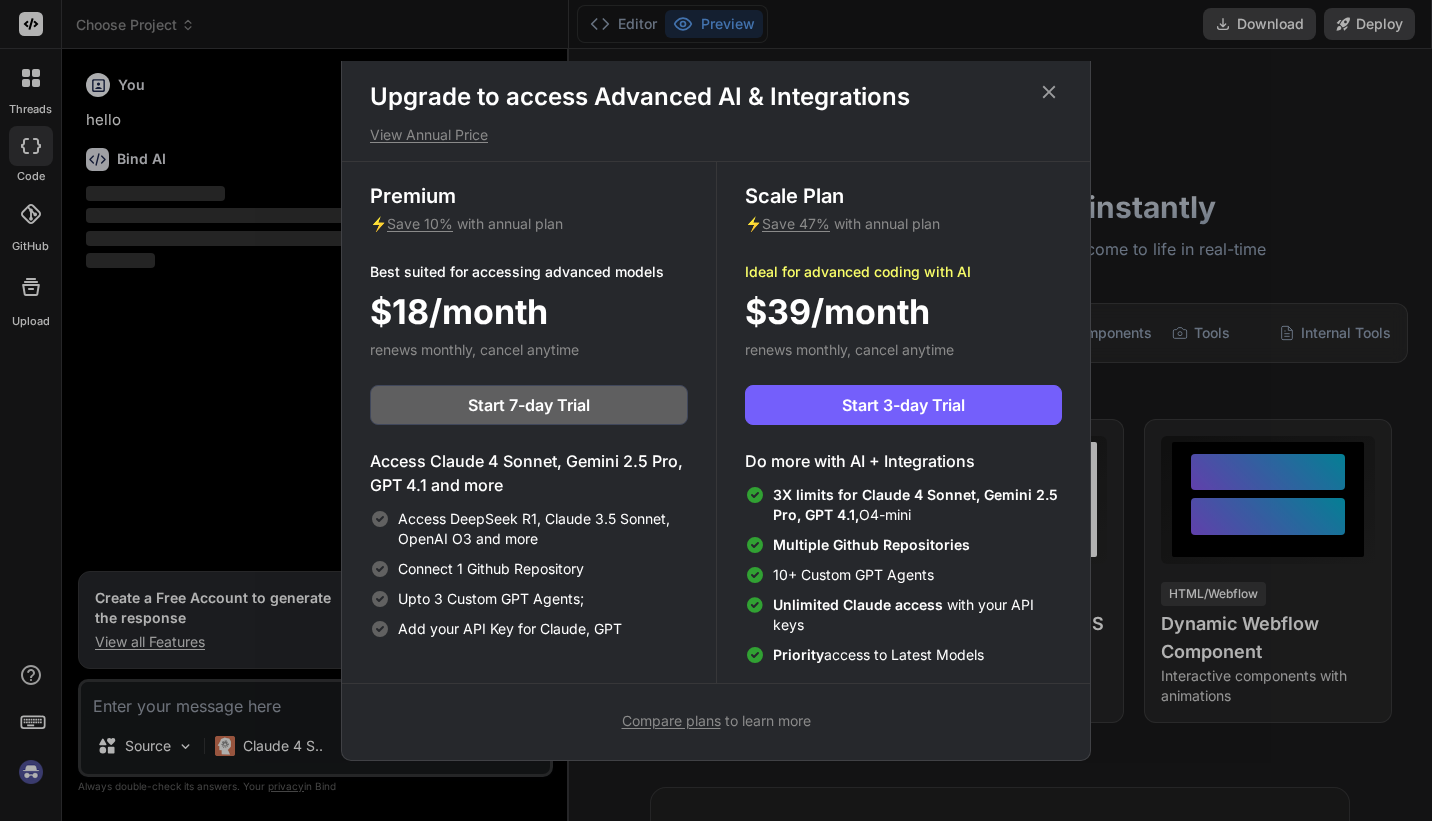 scroll, scrollTop: 7, scrollLeft: 0, axis: vertical 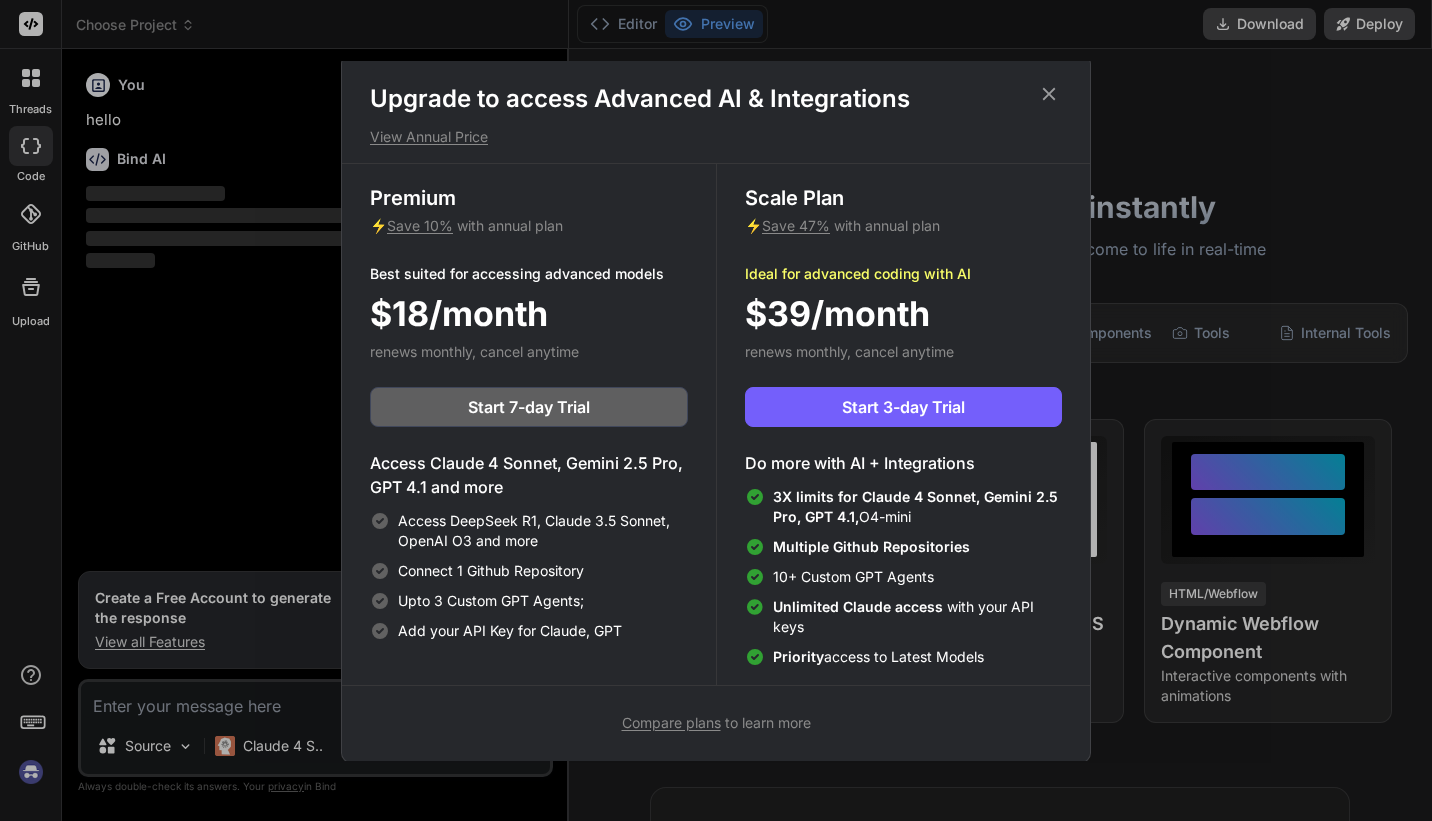 click 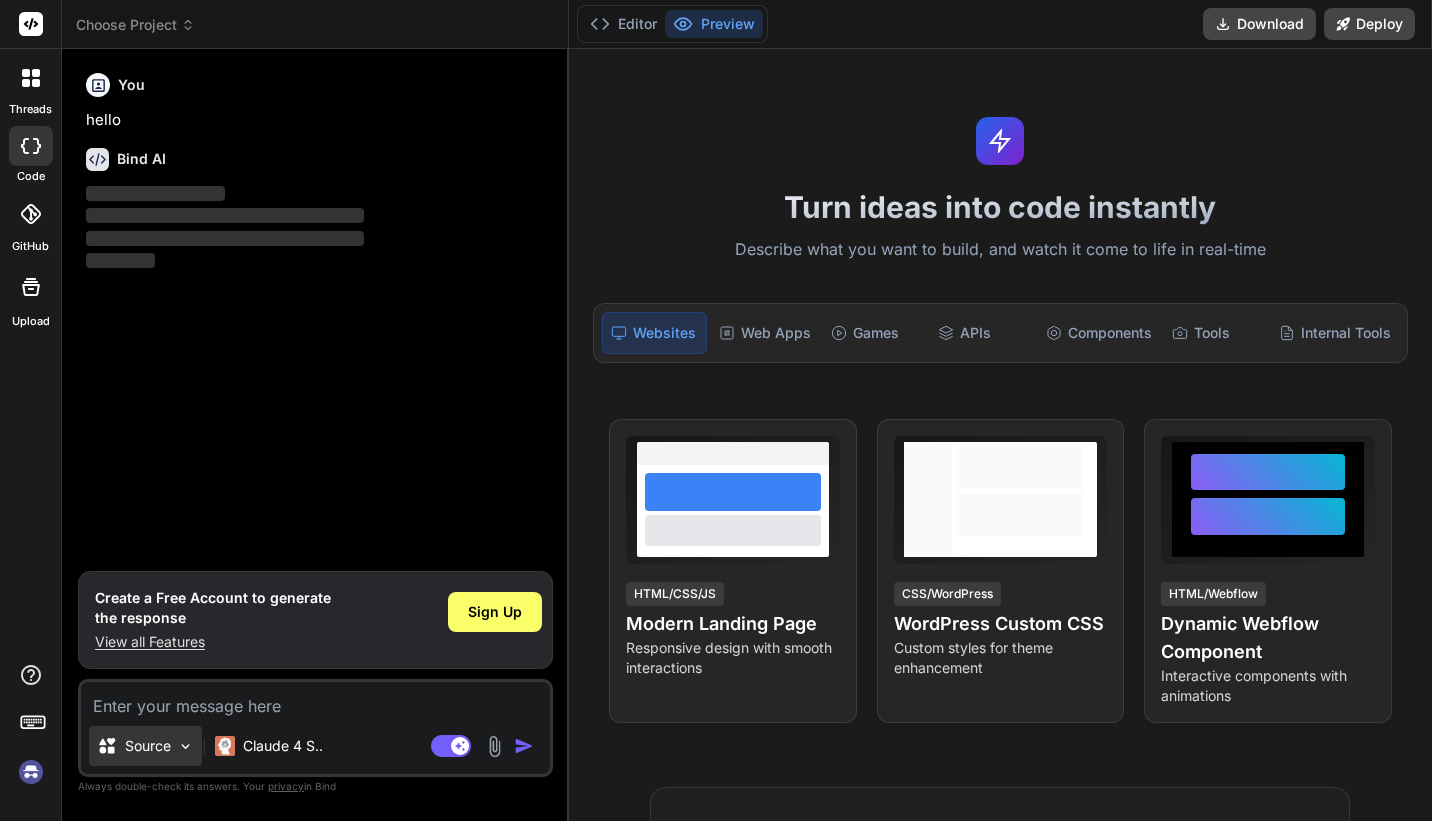 click on "Source" at bounding box center [145, 746] 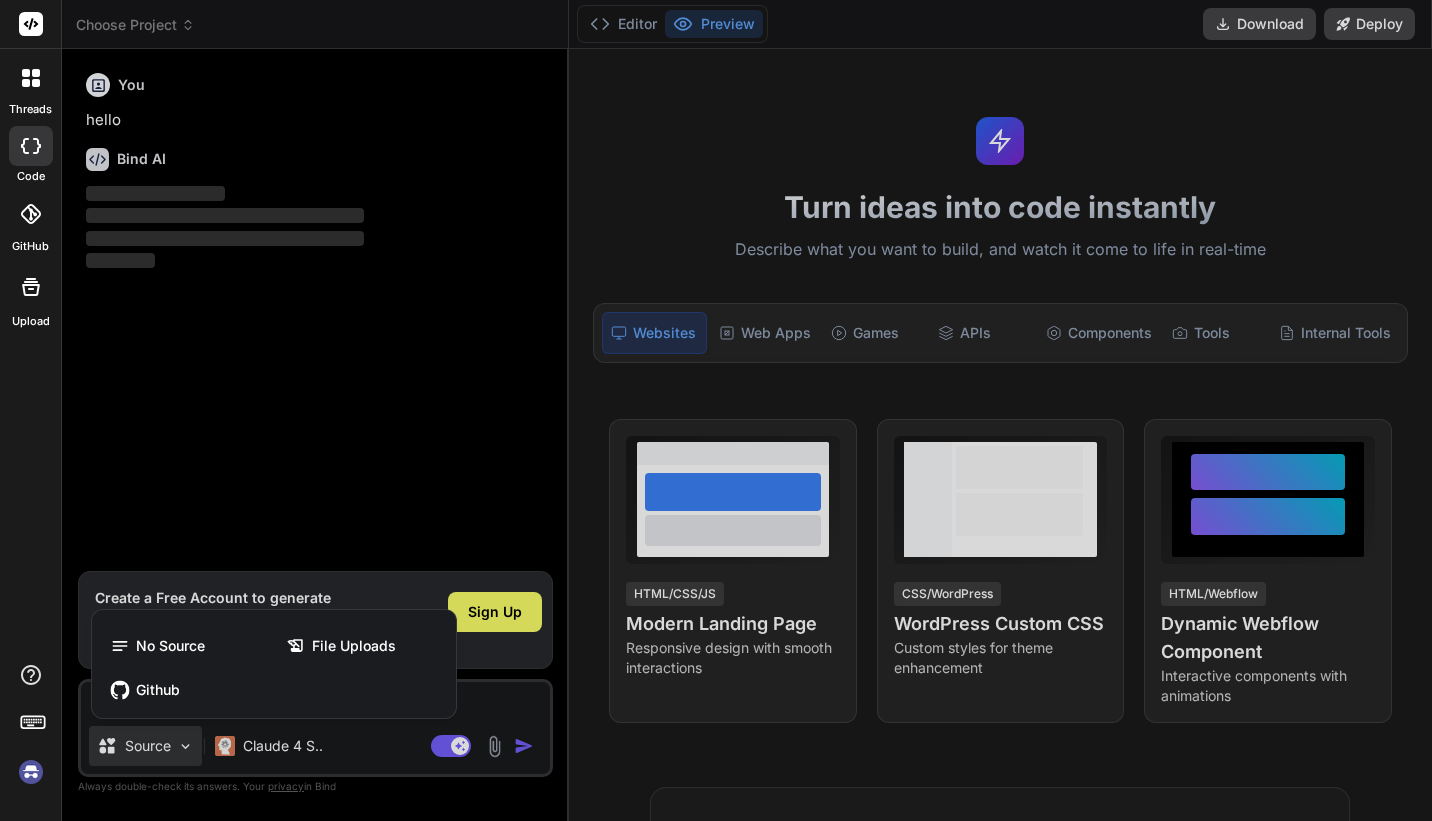 click at bounding box center [716, 410] 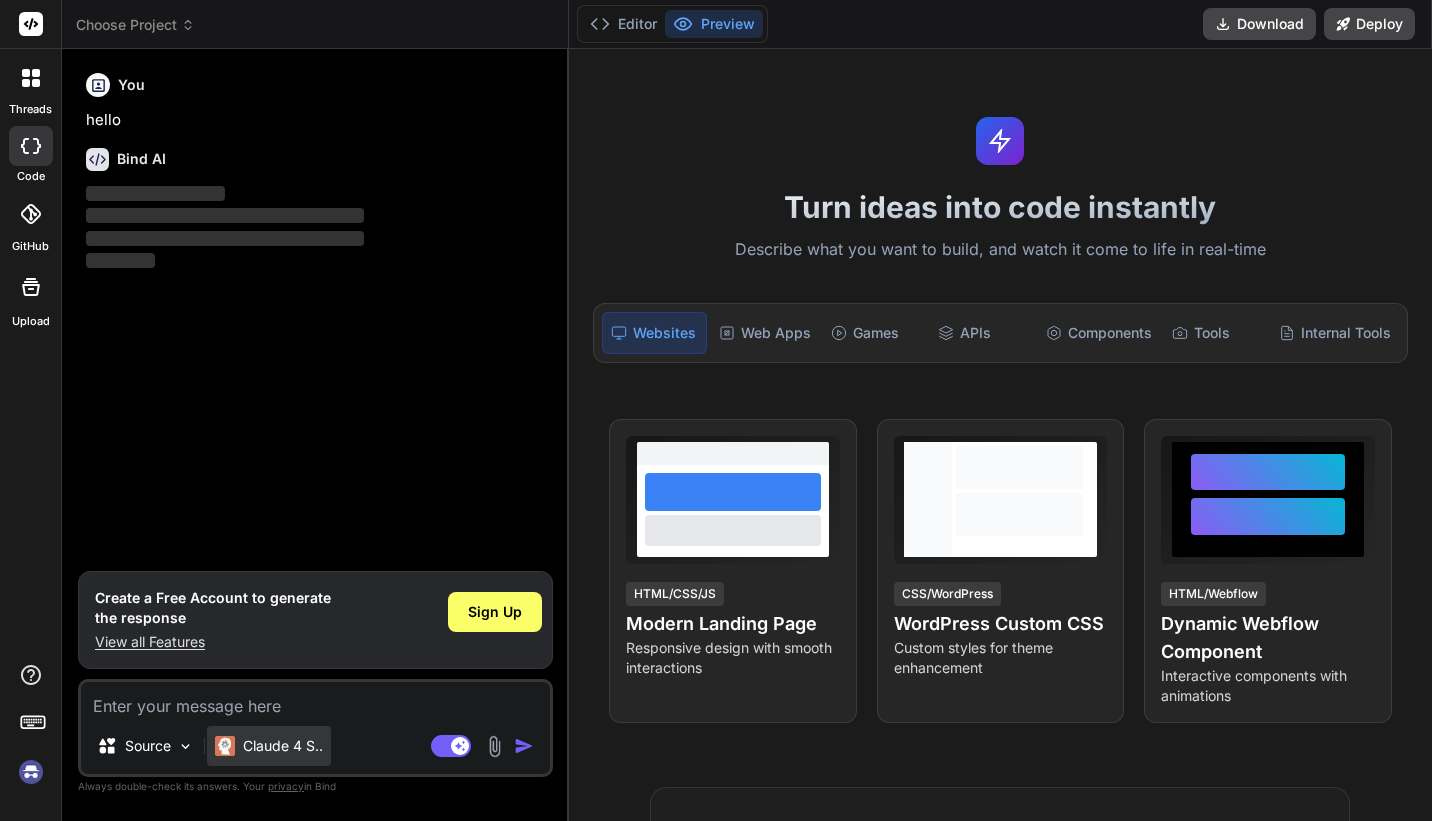 click on "Claude 4 S.." at bounding box center [269, 746] 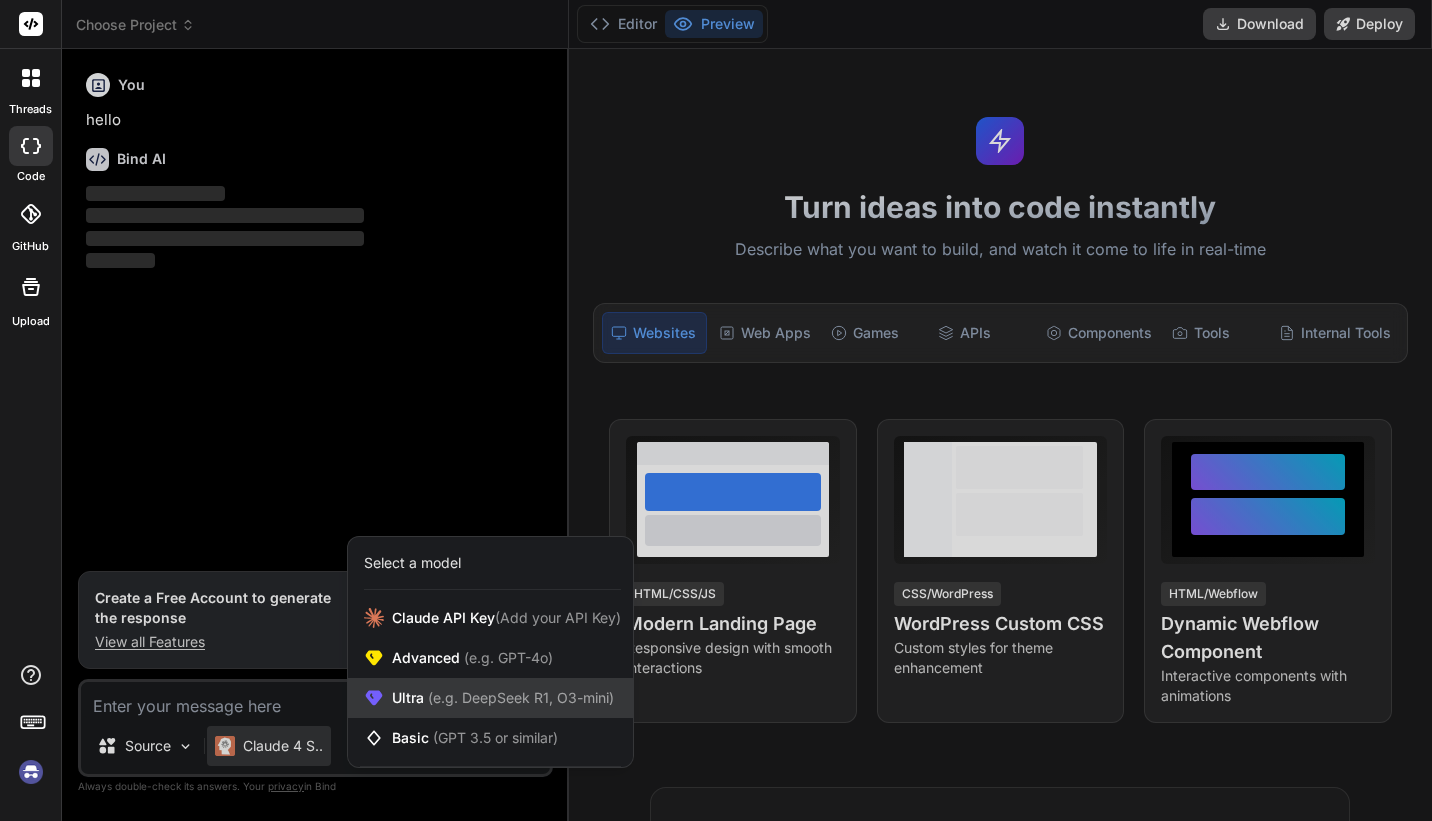 click on "(e.g. DeepSeek R1, O3-mini)" at bounding box center [519, 697] 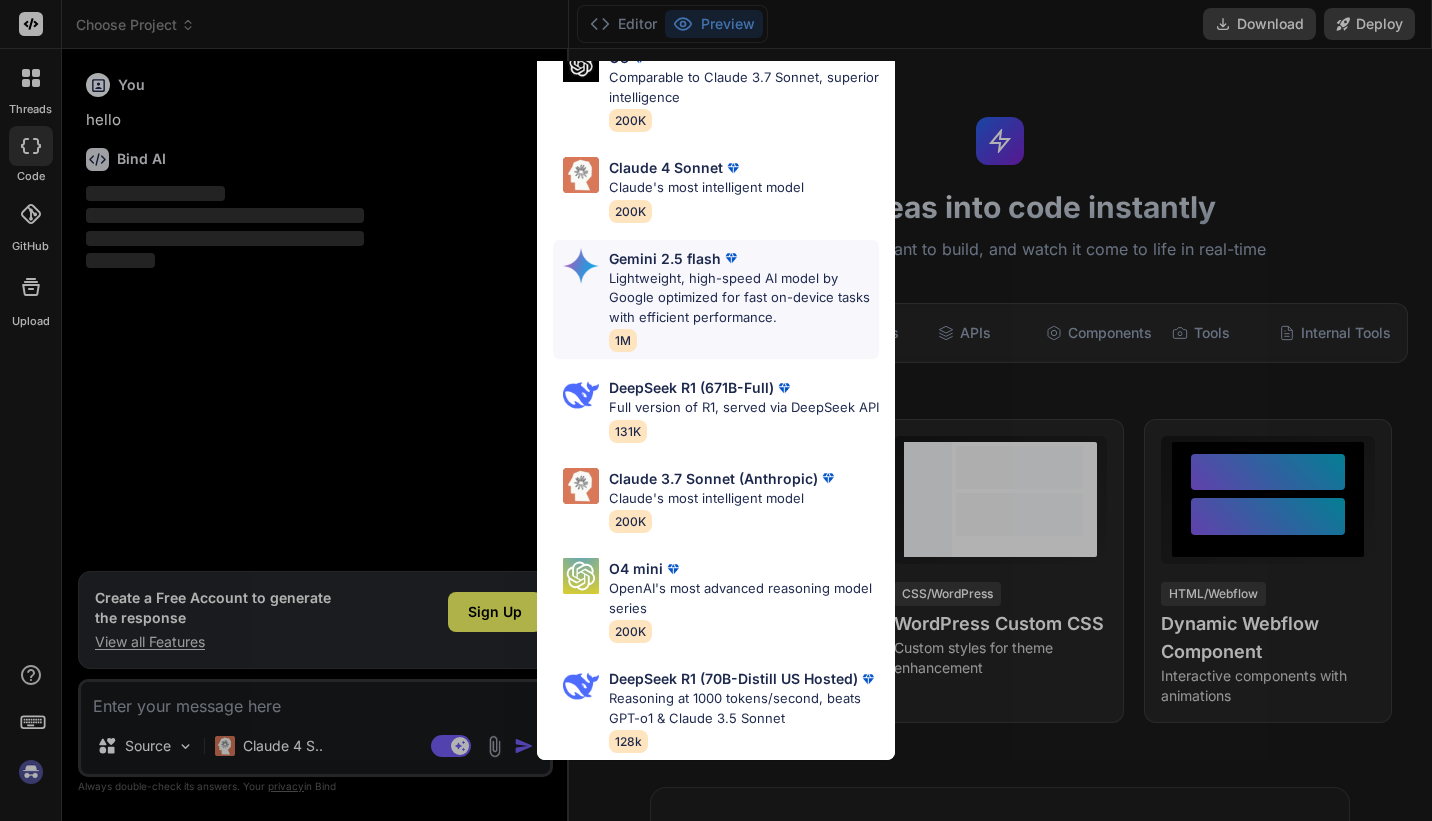 scroll, scrollTop: 0, scrollLeft: 0, axis: both 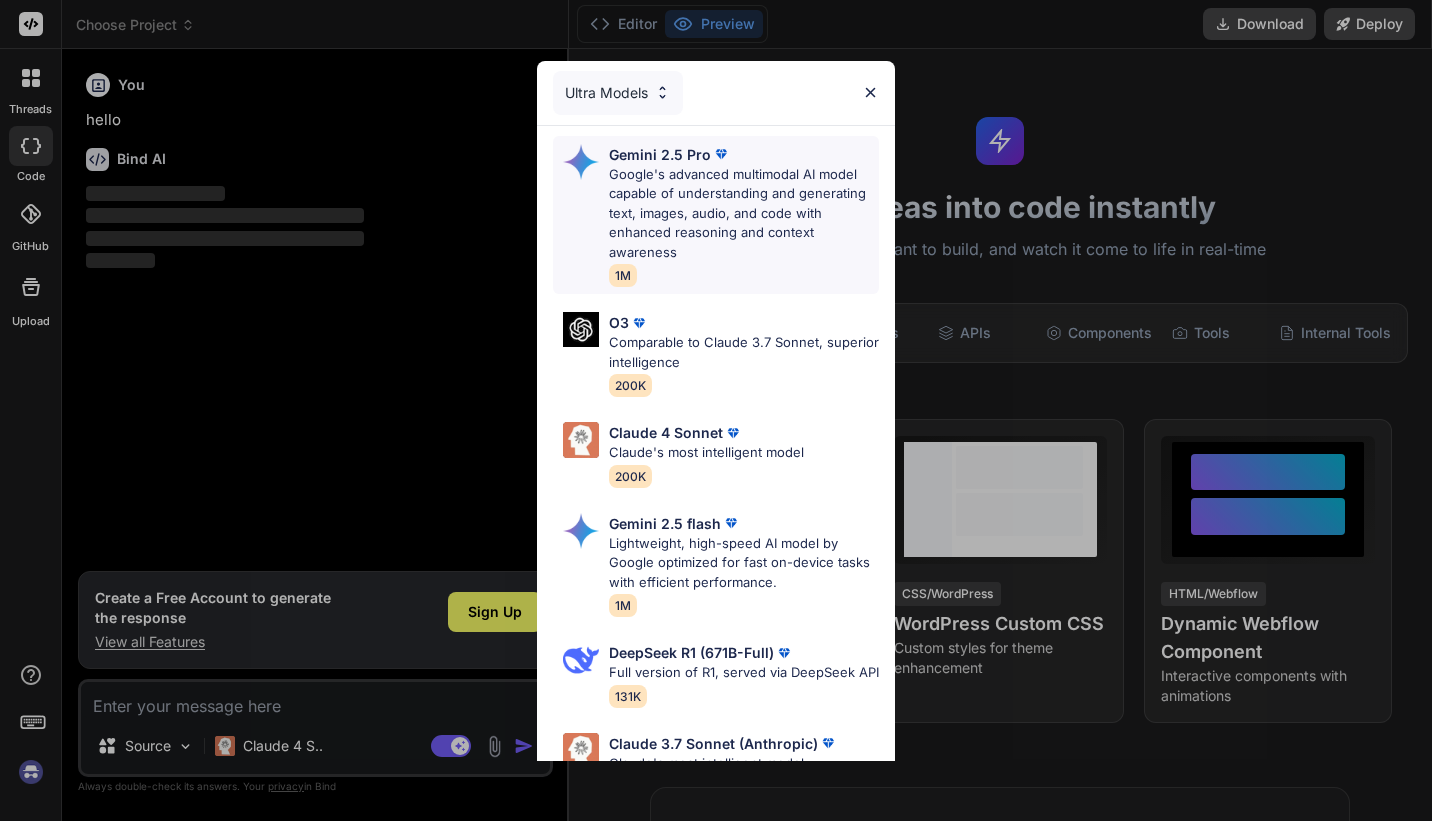 click on "Google's advanced multimodal AI model capable of understanding and generating text, images, audio, and code with enhanced reasoning and context awareness" at bounding box center (744, 214) 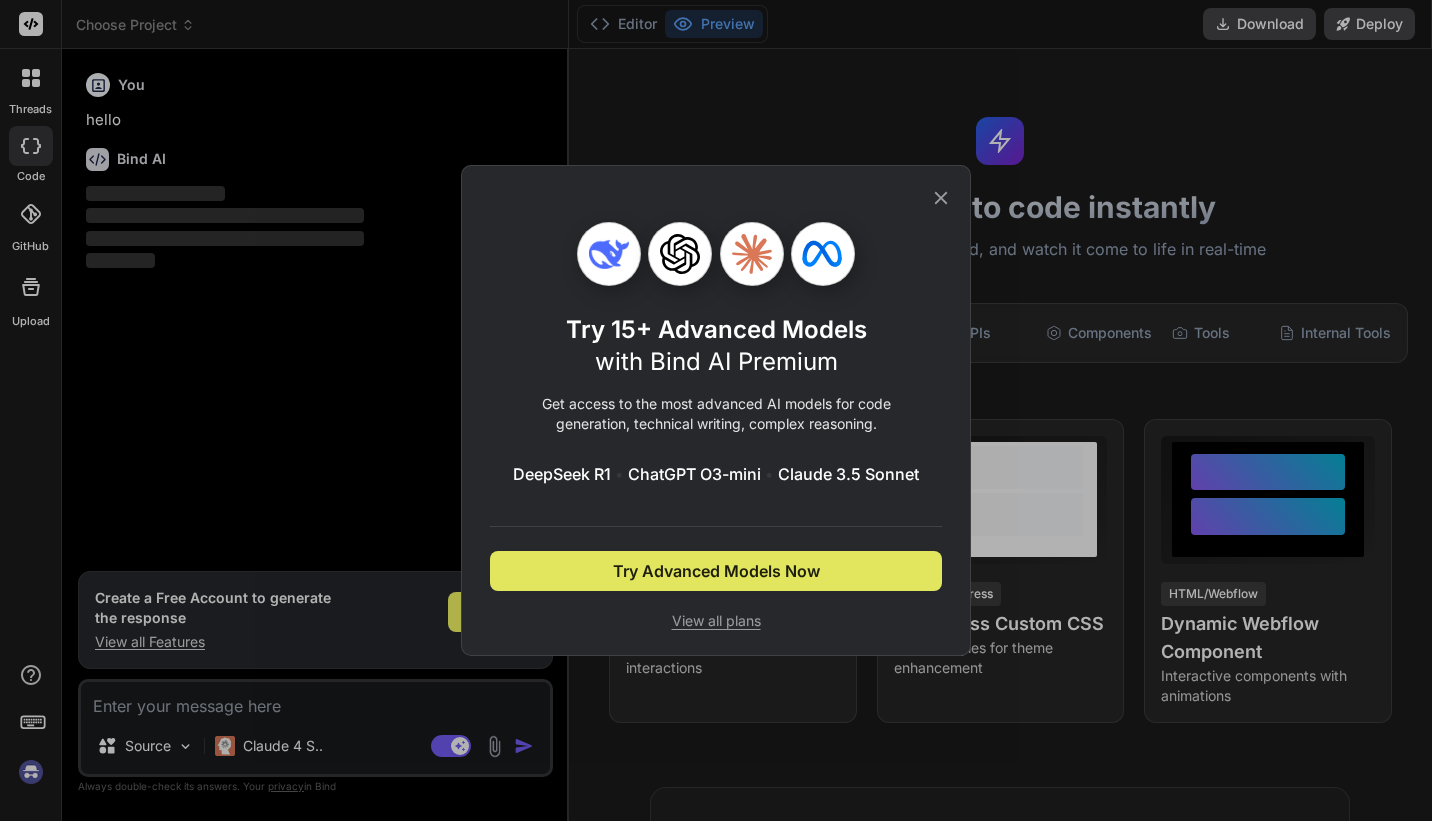 click on "Try Advanced Models Now" at bounding box center [716, 571] 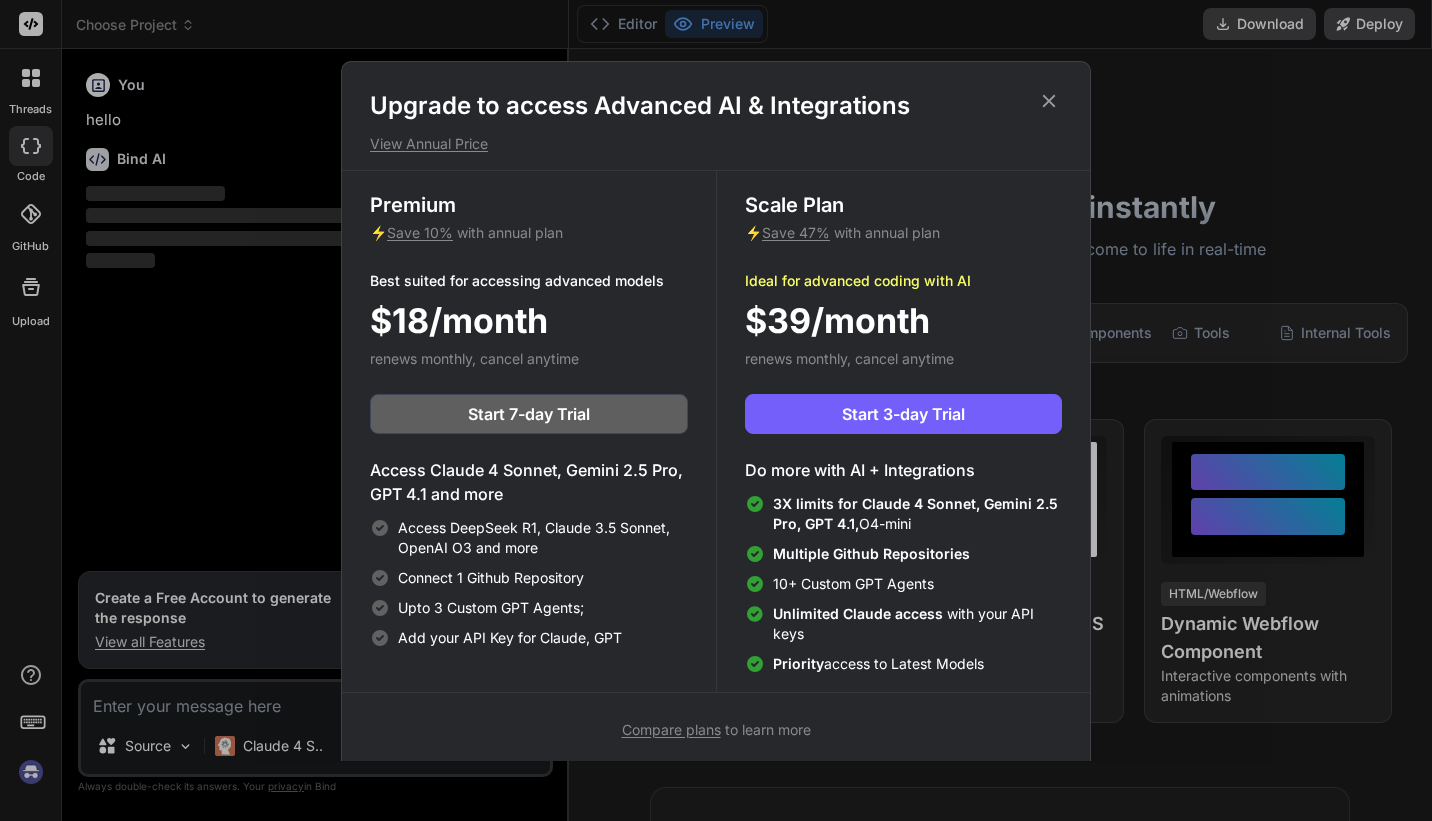 scroll, scrollTop: 9, scrollLeft: 0, axis: vertical 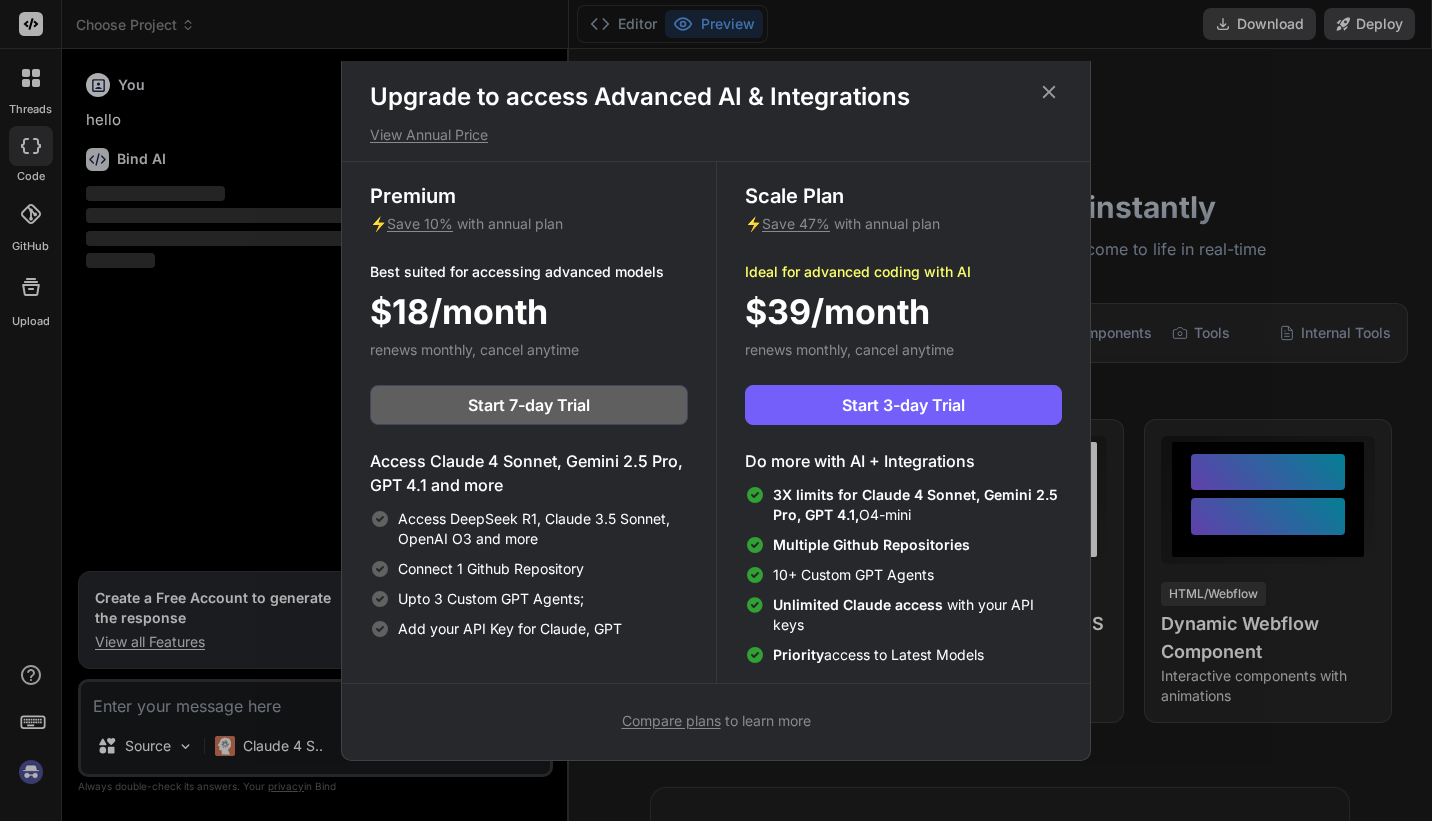 click 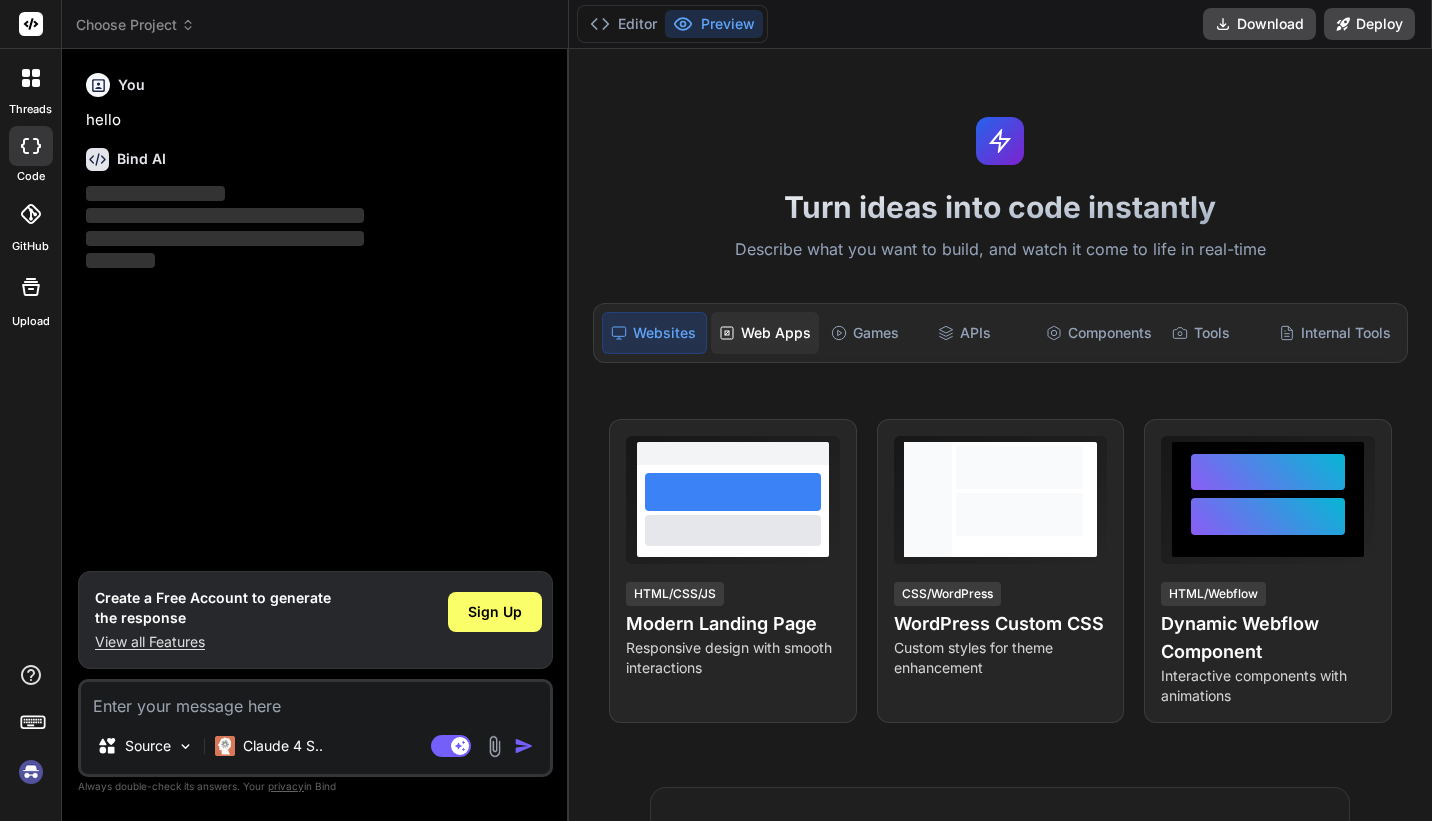 click on "Web Apps" at bounding box center [765, 333] 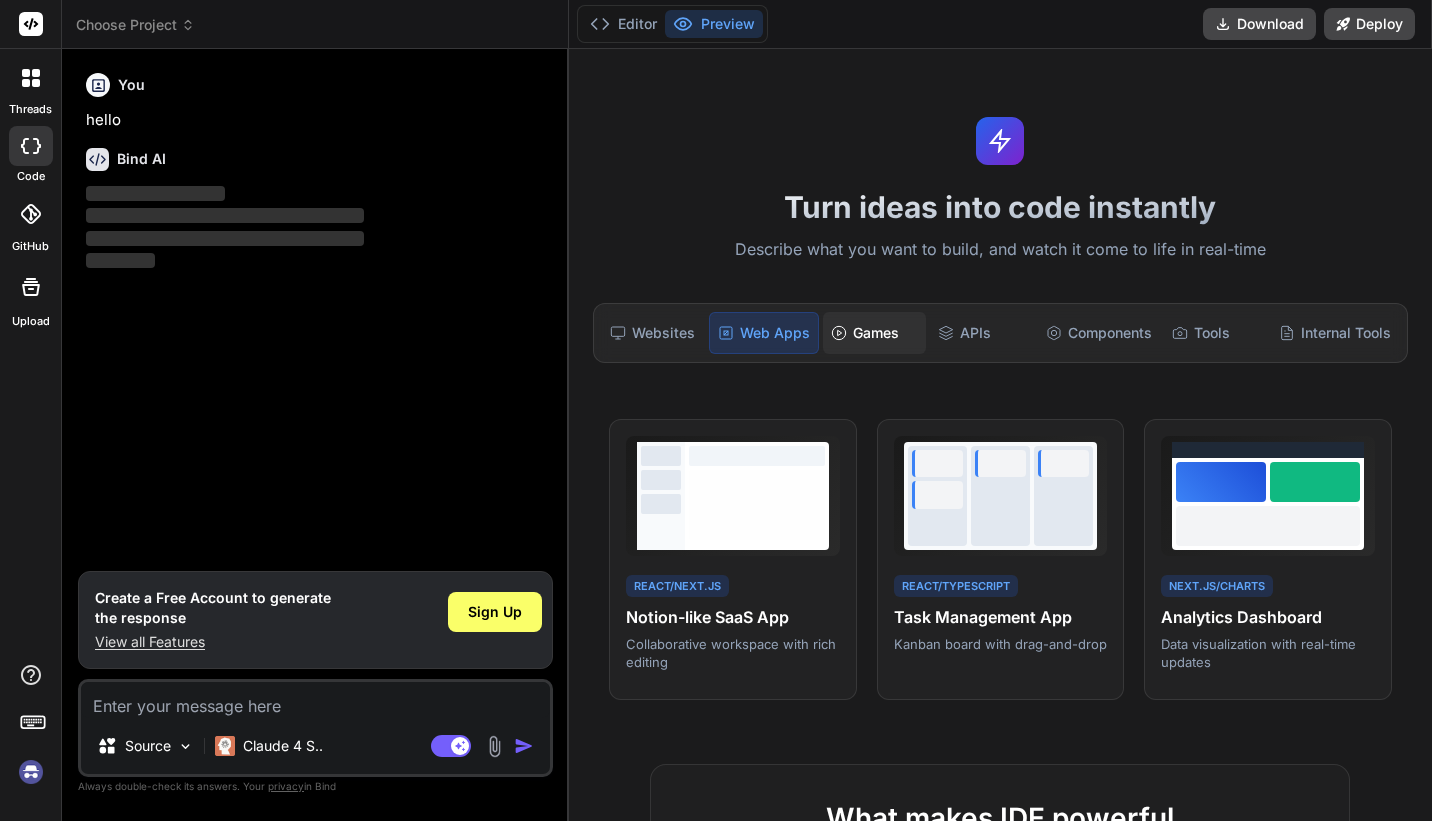 click on "Games" at bounding box center [874, 333] 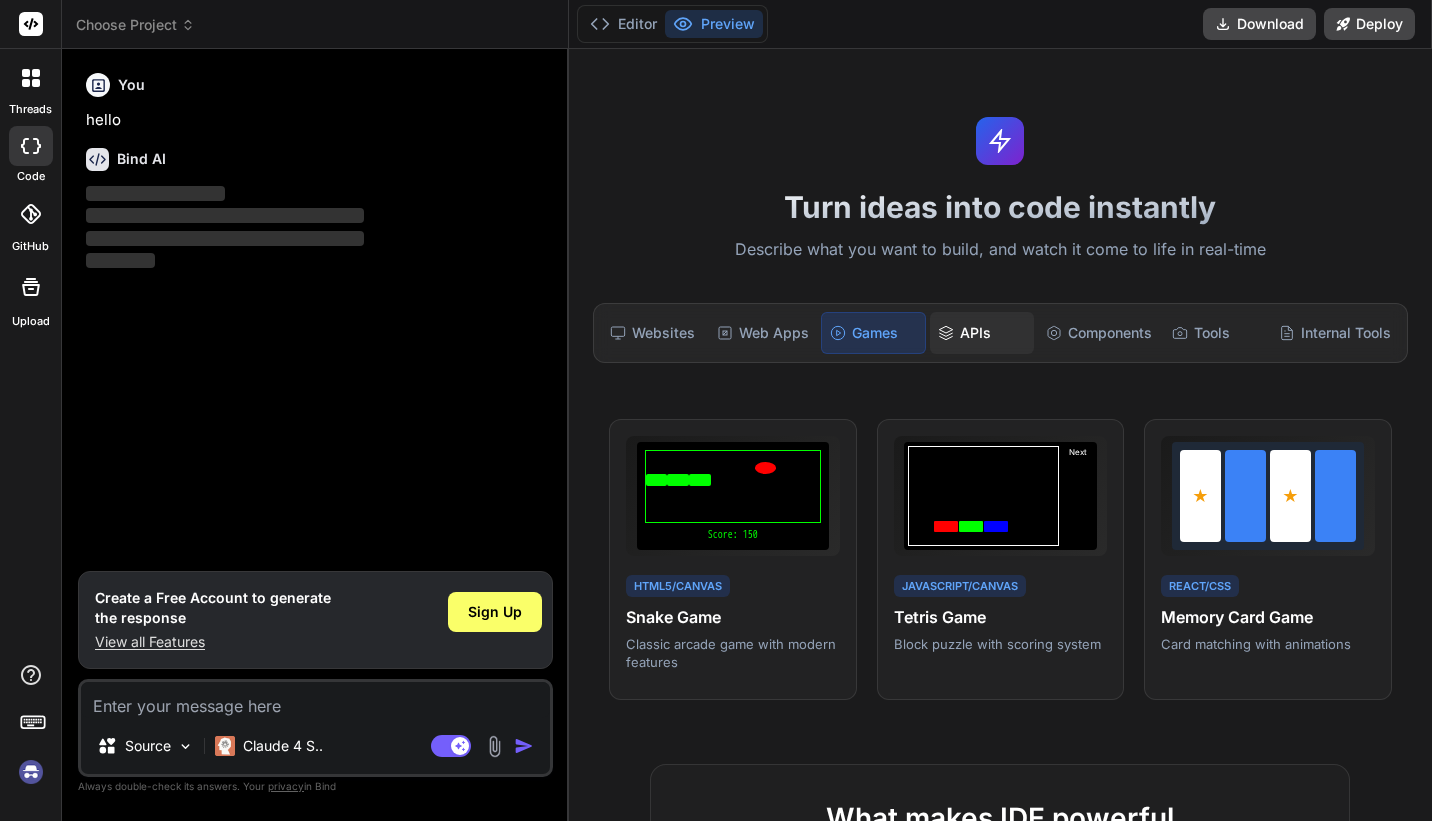 click on "APIs" at bounding box center (981, 333) 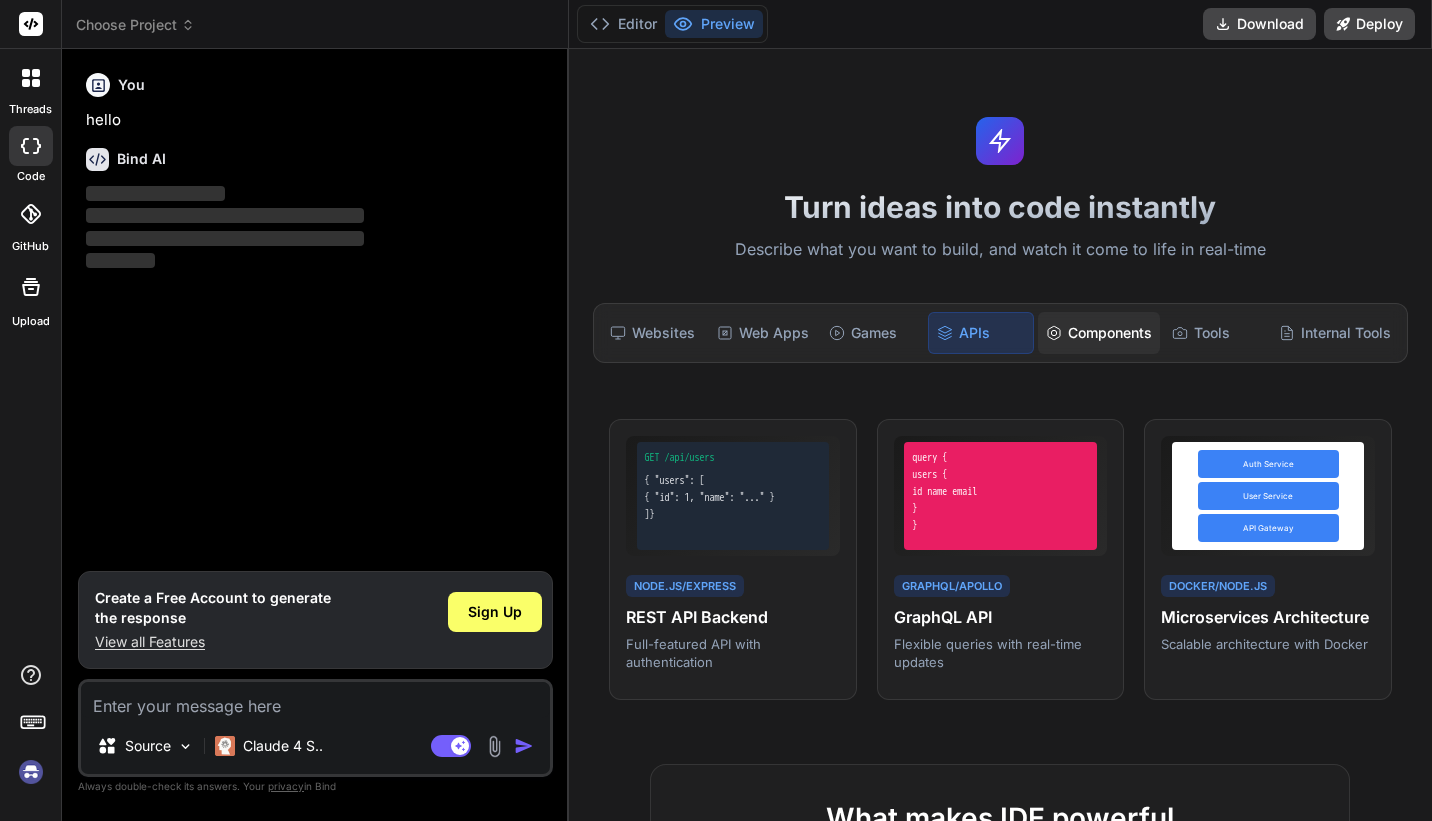 click on "Components" at bounding box center (1099, 333) 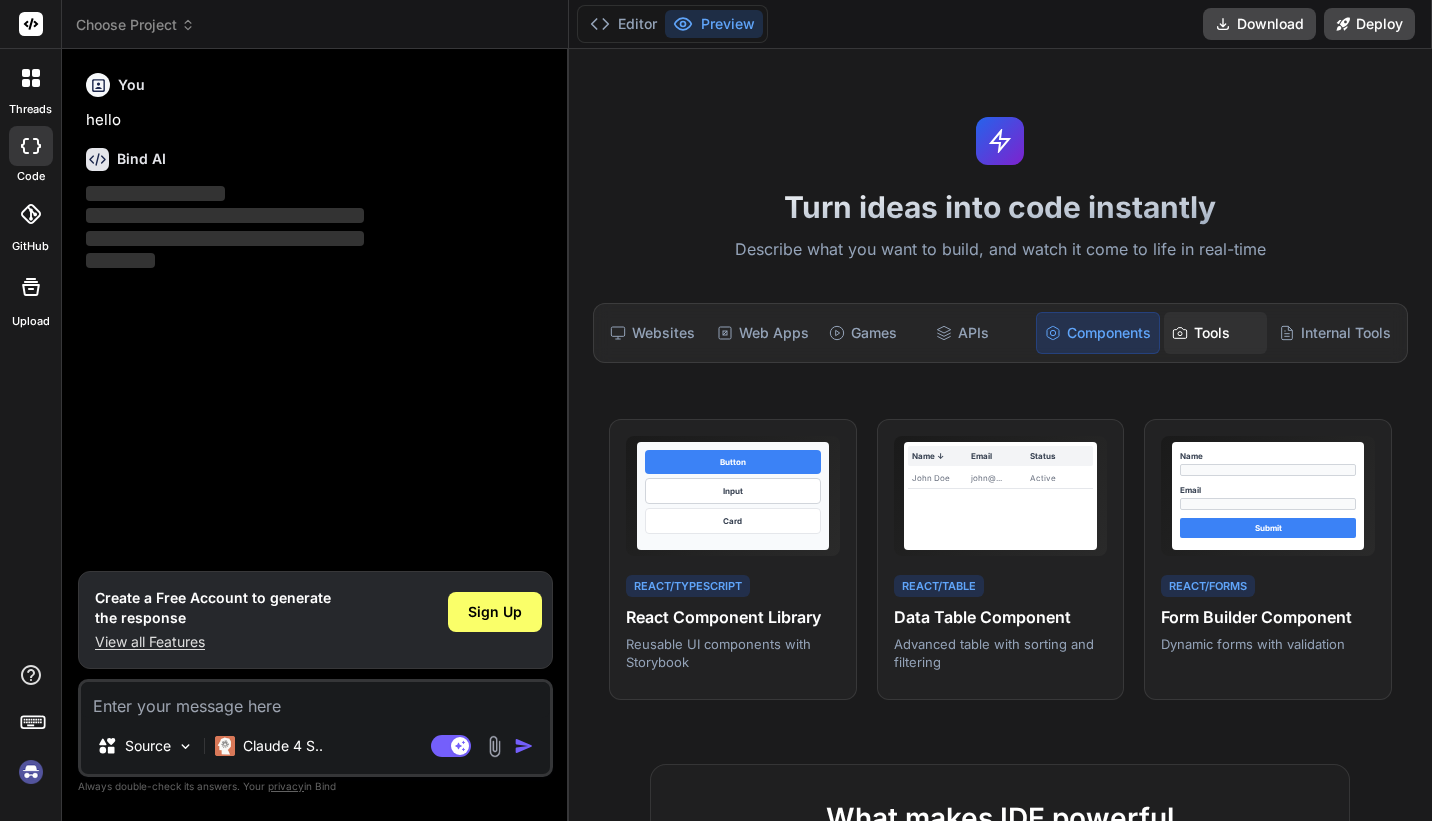 click on "Tools" at bounding box center [1215, 333] 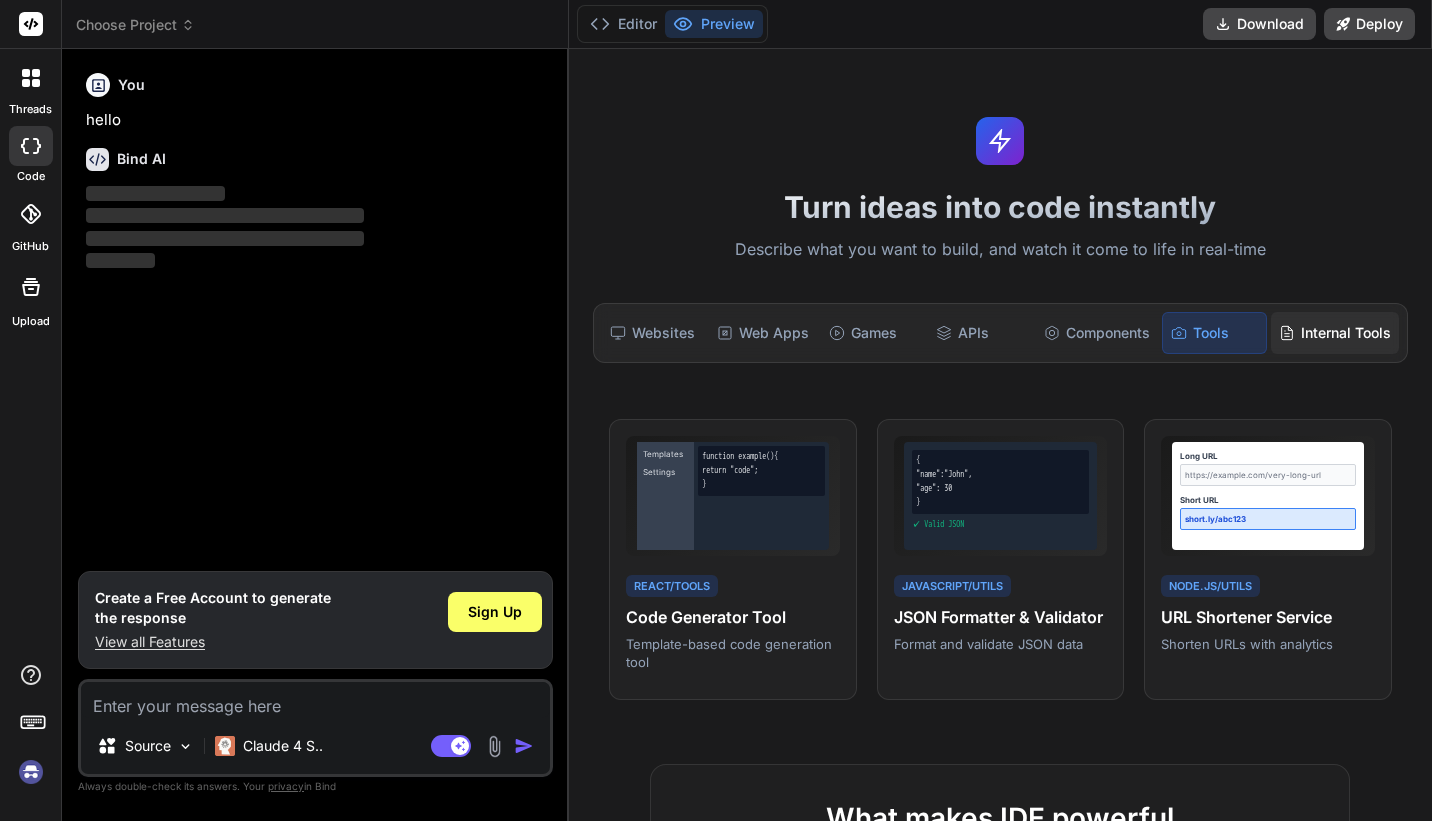 click on "Internal Tools" at bounding box center (1335, 333) 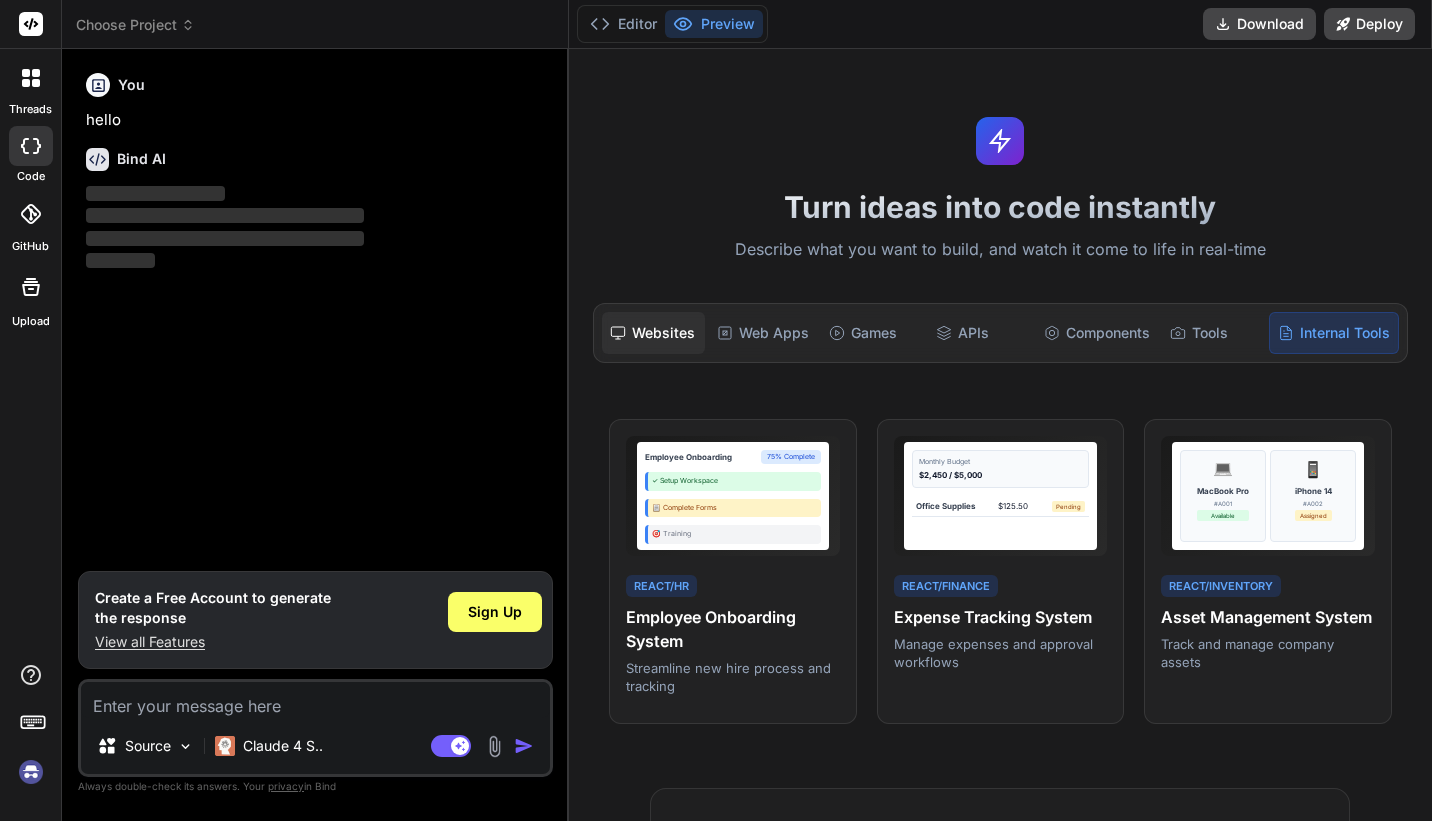 click on "Websites" at bounding box center (653, 333) 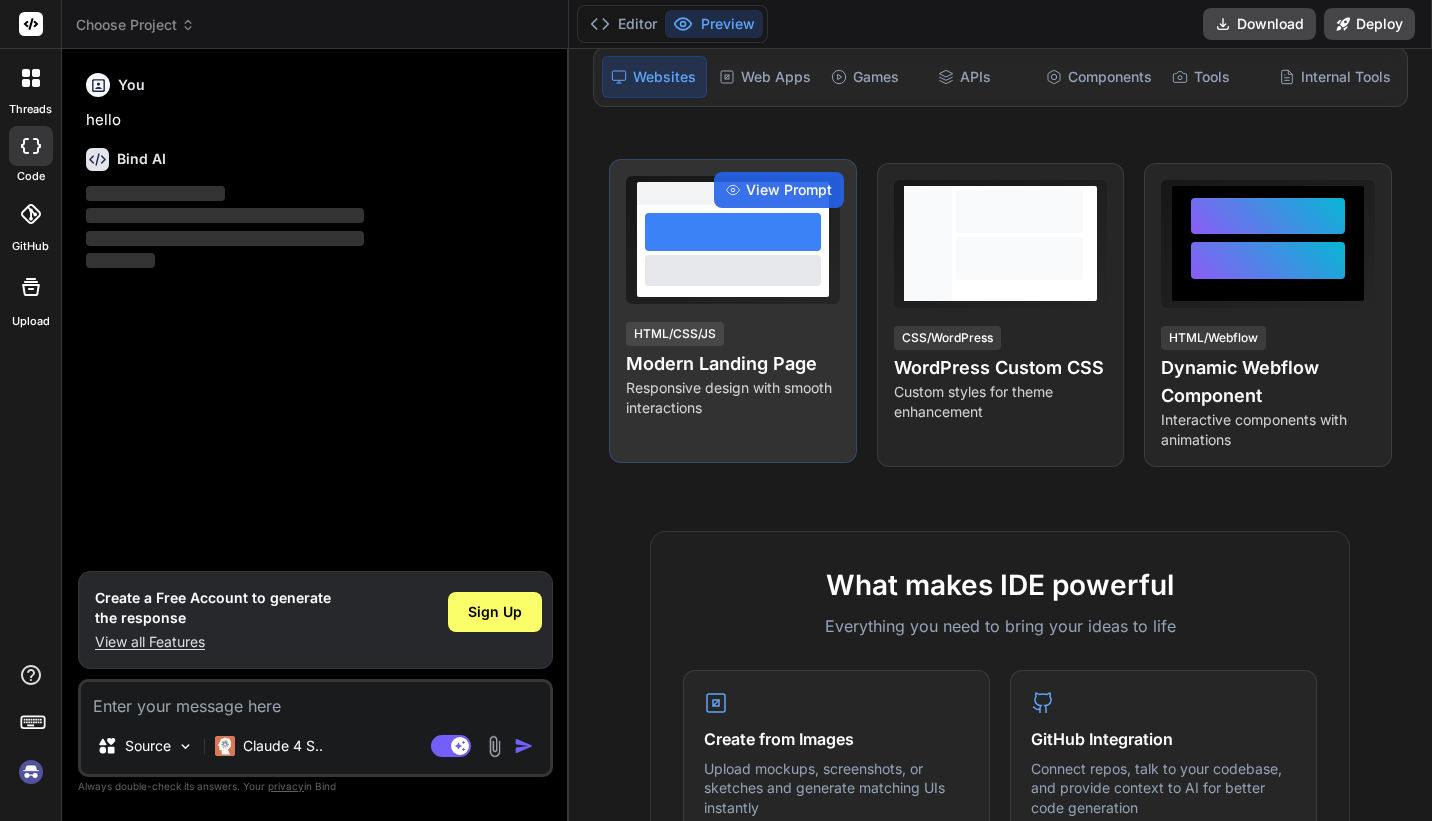 scroll, scrollTop: 0, scrollLeft: 0, axis: both 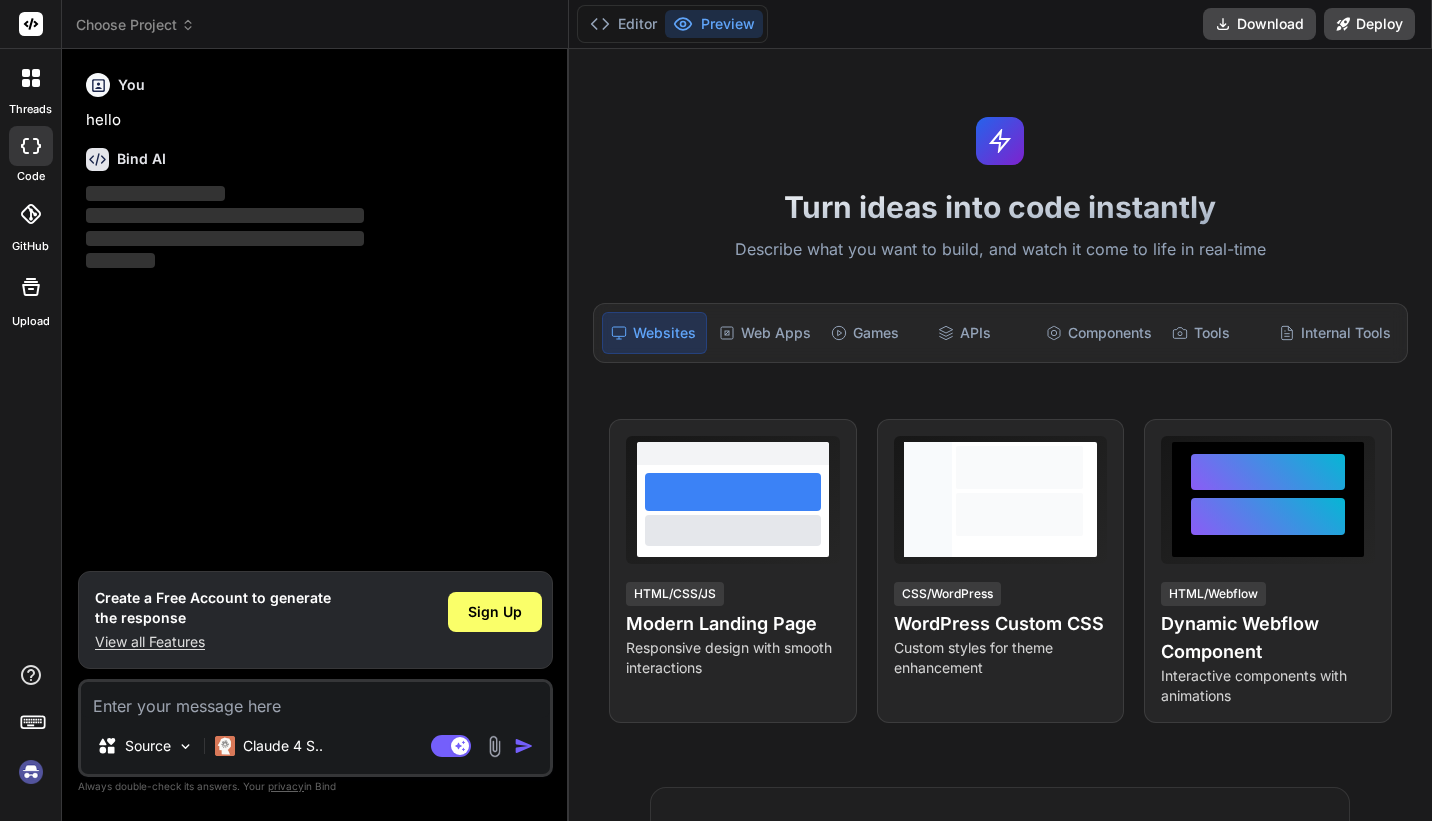 click at bounding box center [315, 700] 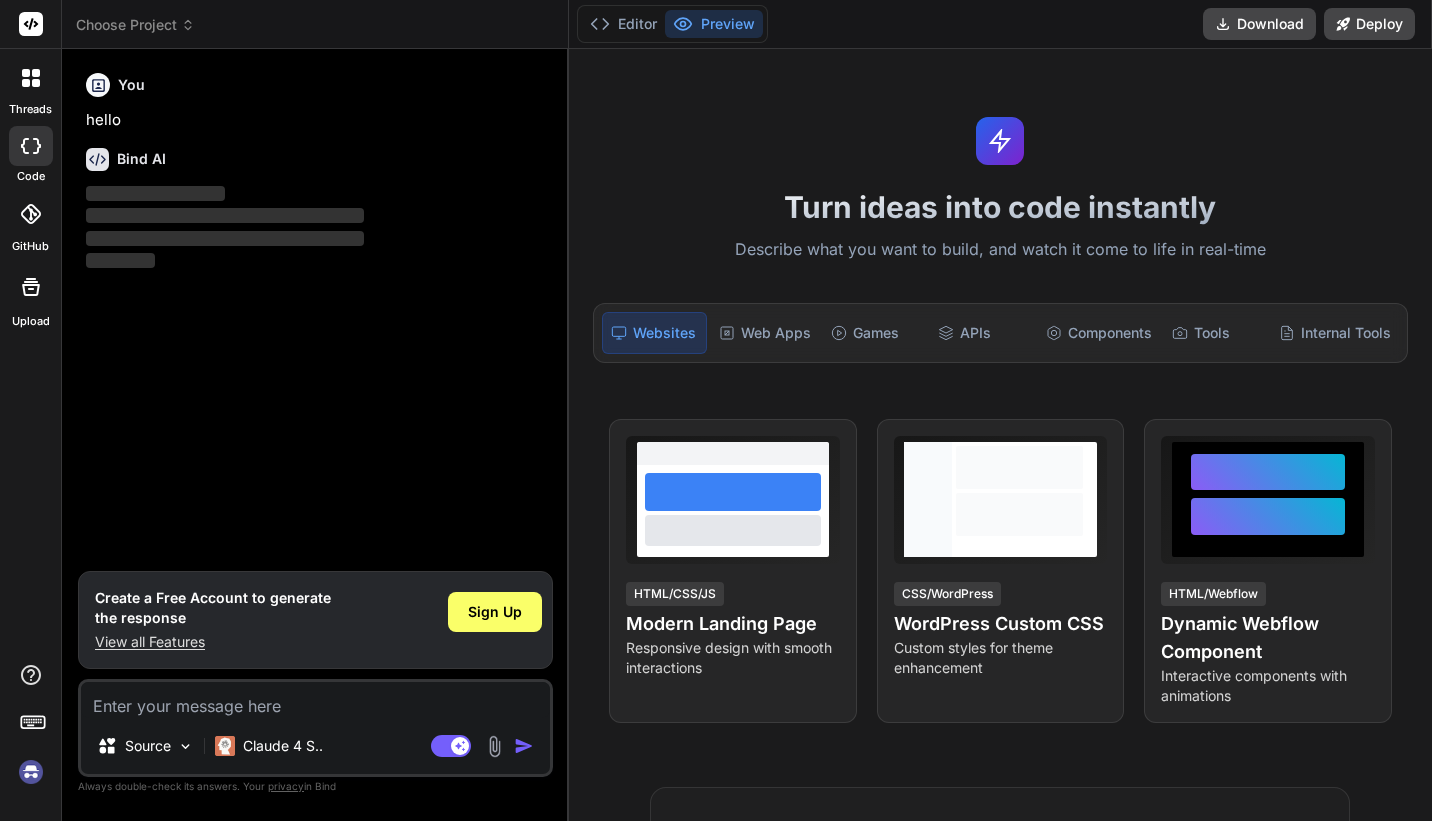 type on "c" 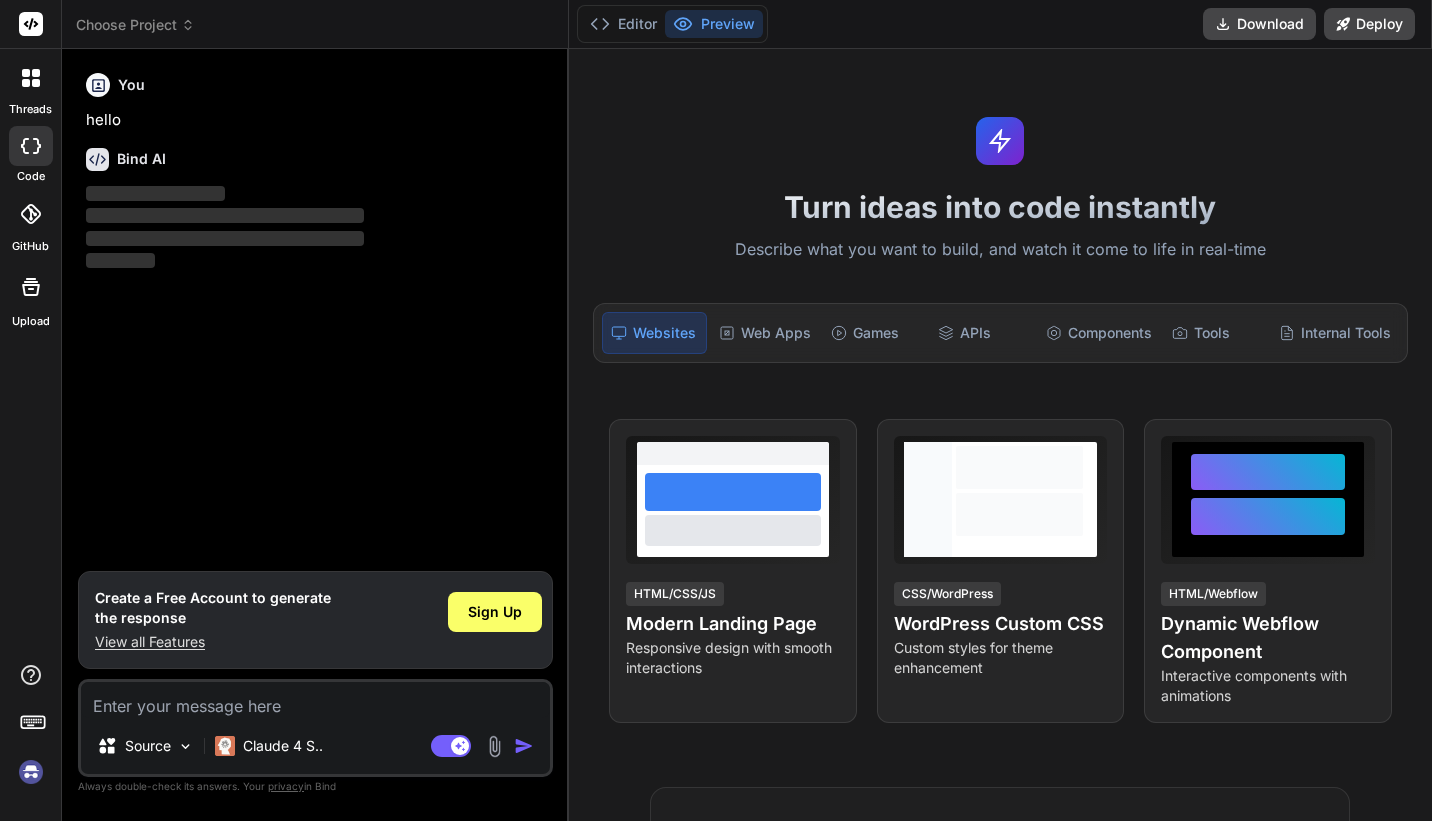type on "x" 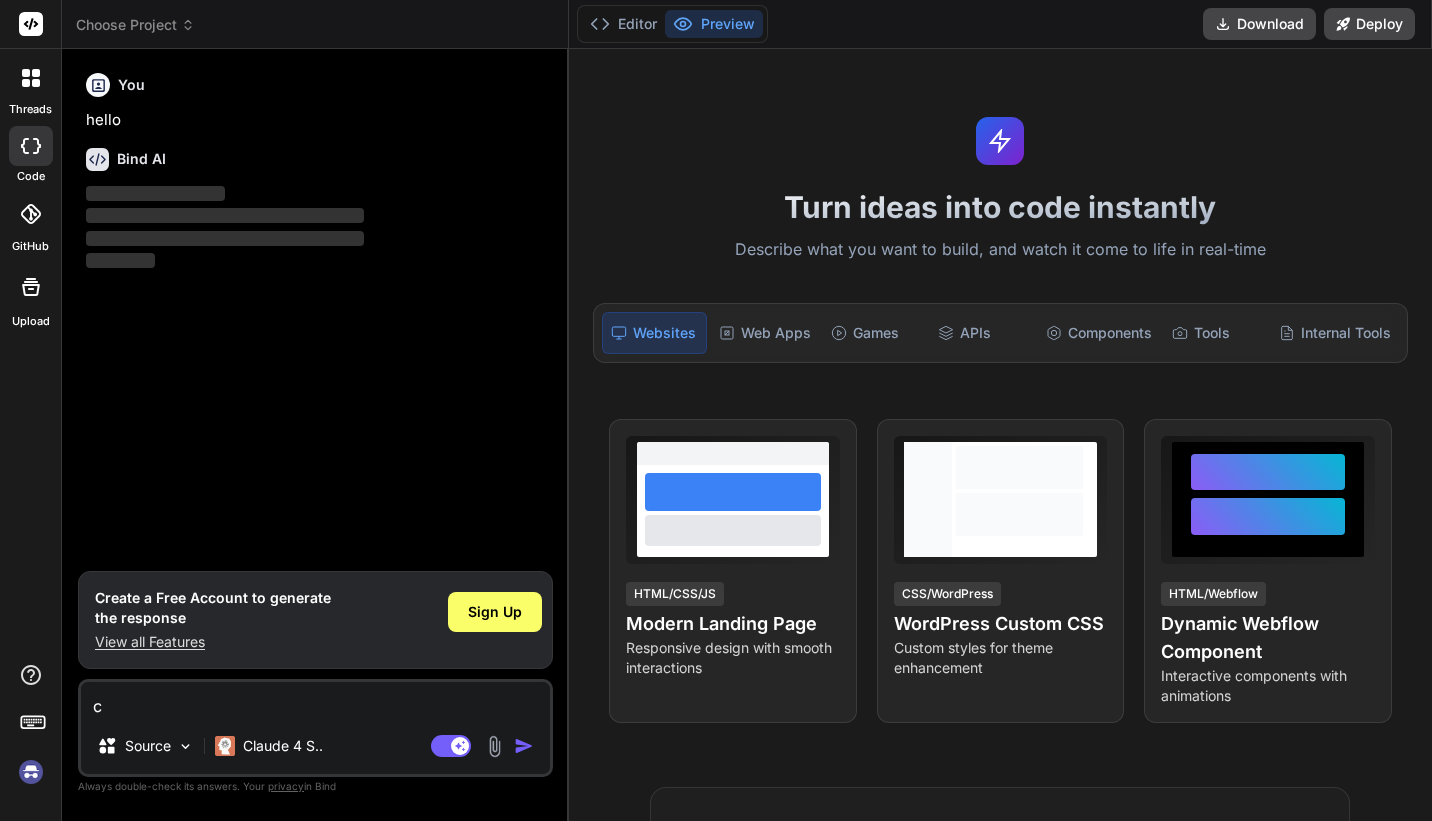 type on "ch" 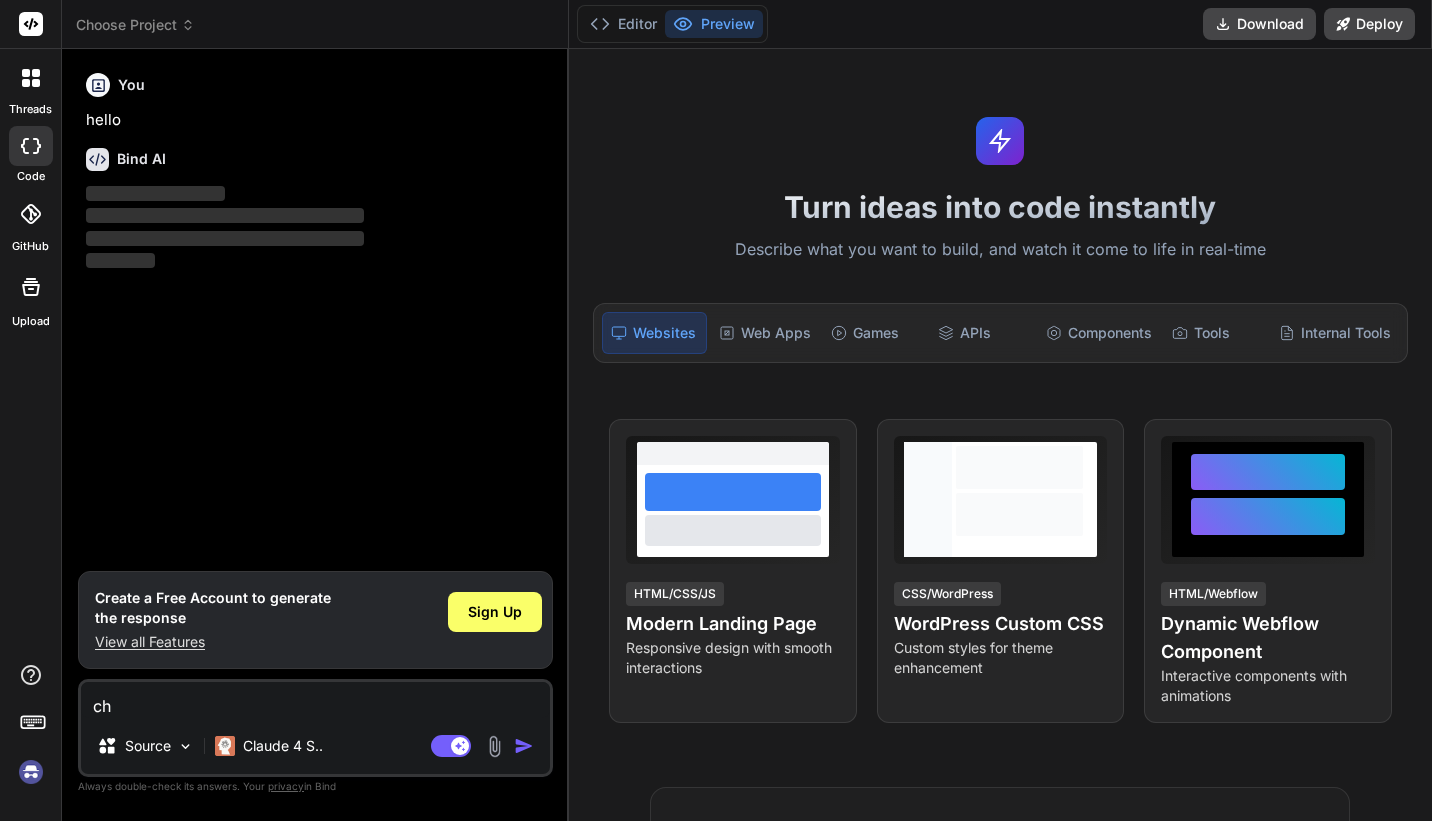 type on "cha" 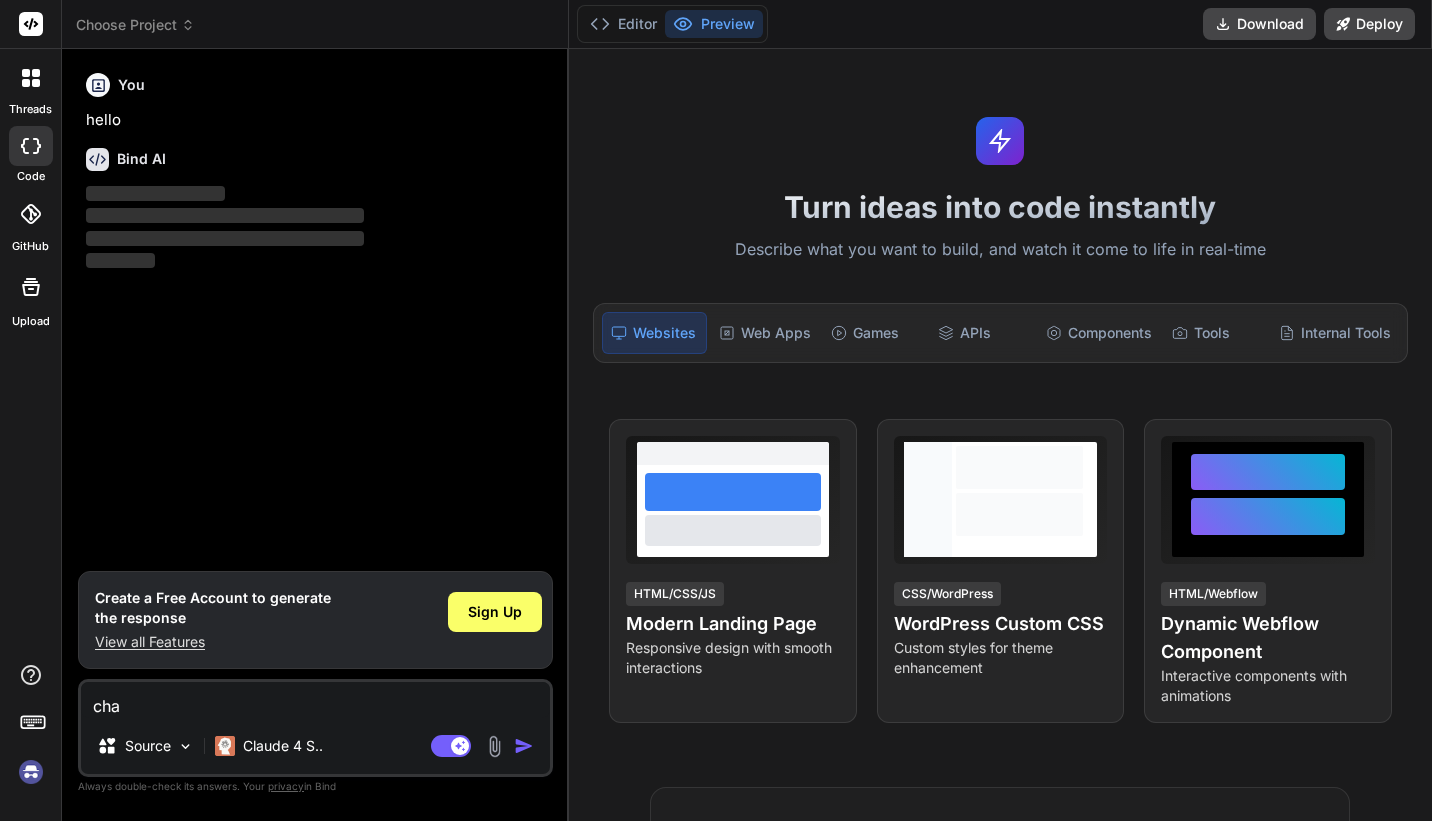 type on "chan" 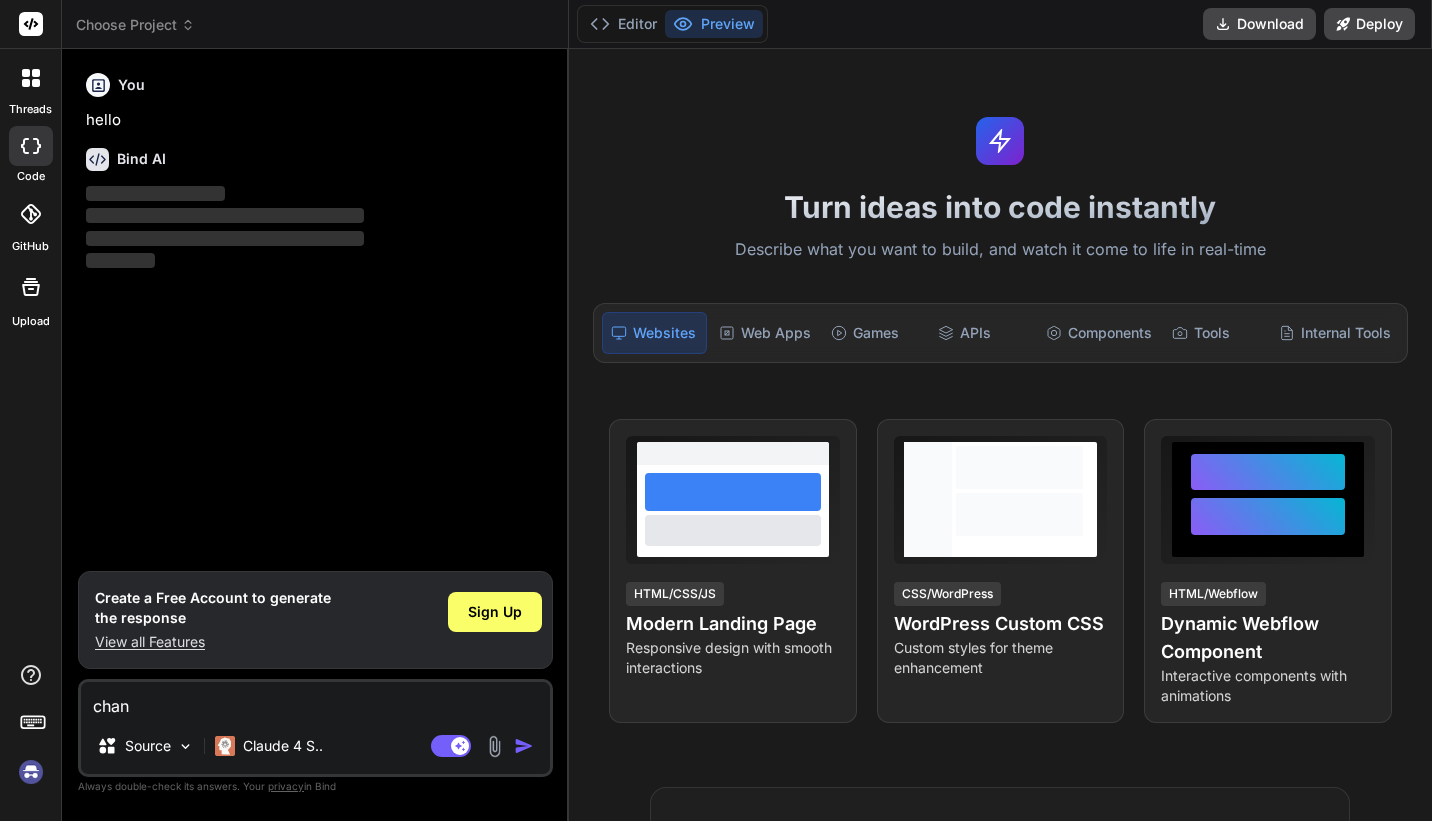 type on "chang" 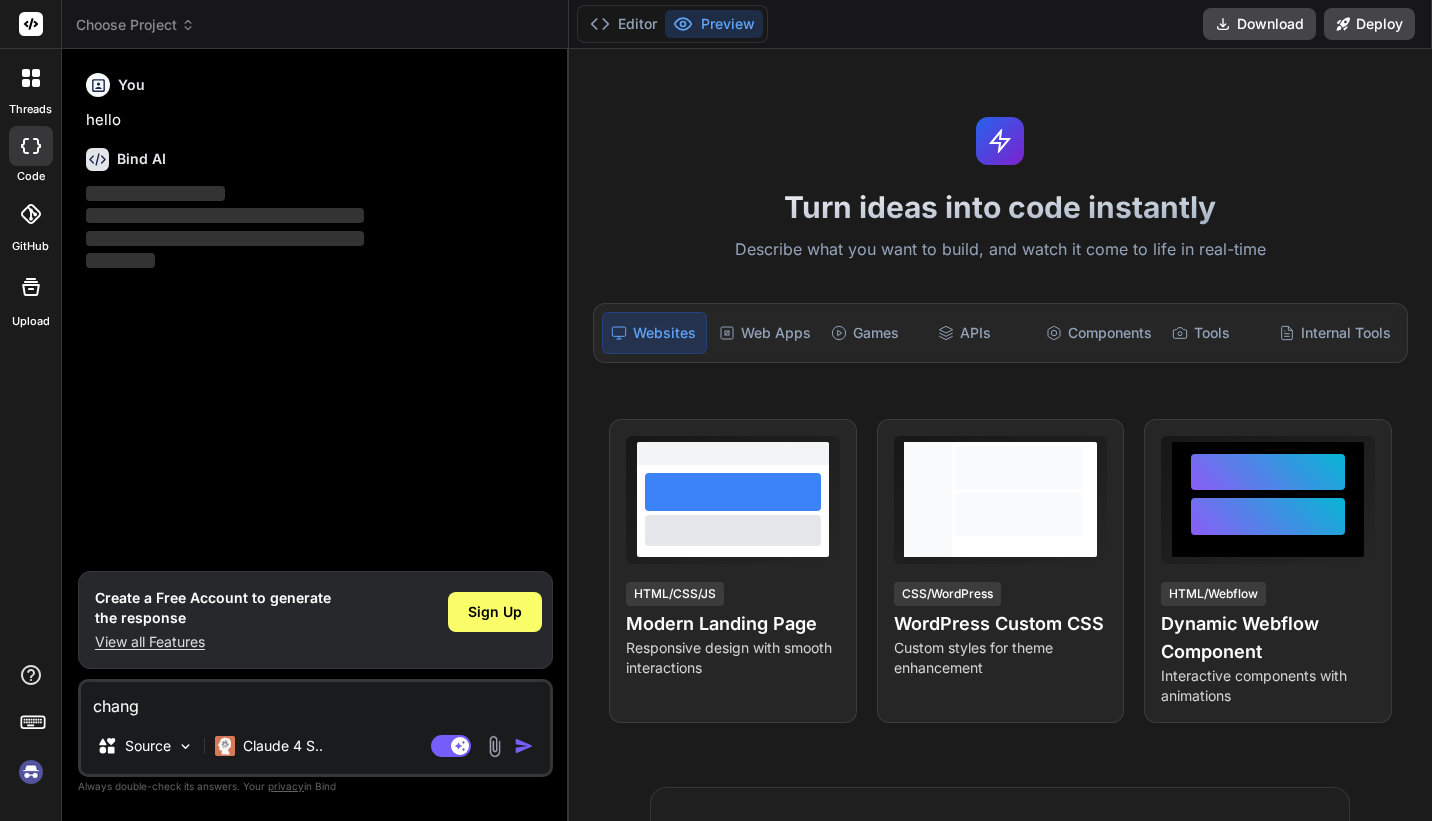 type on "change" 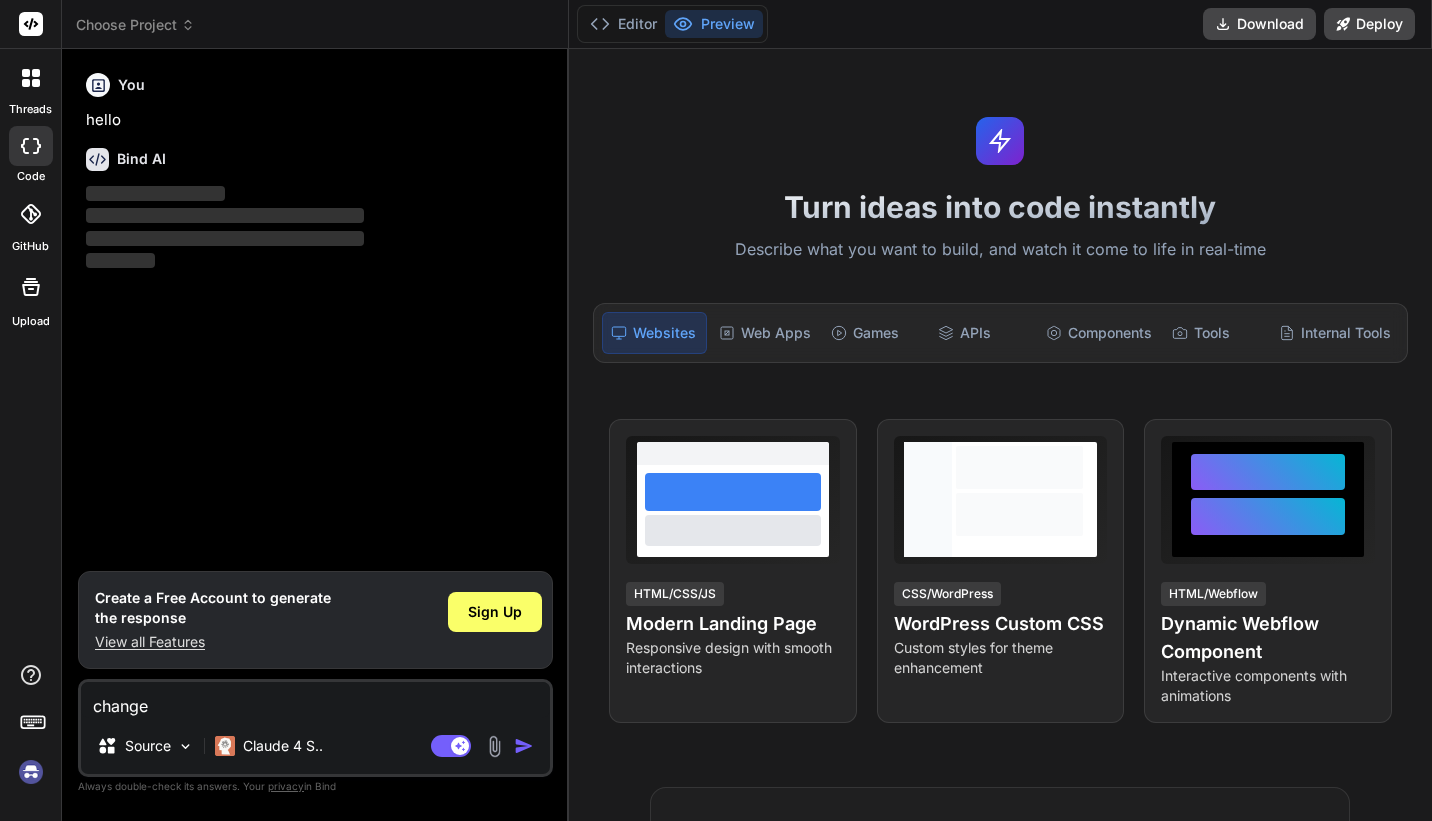 type on "change" 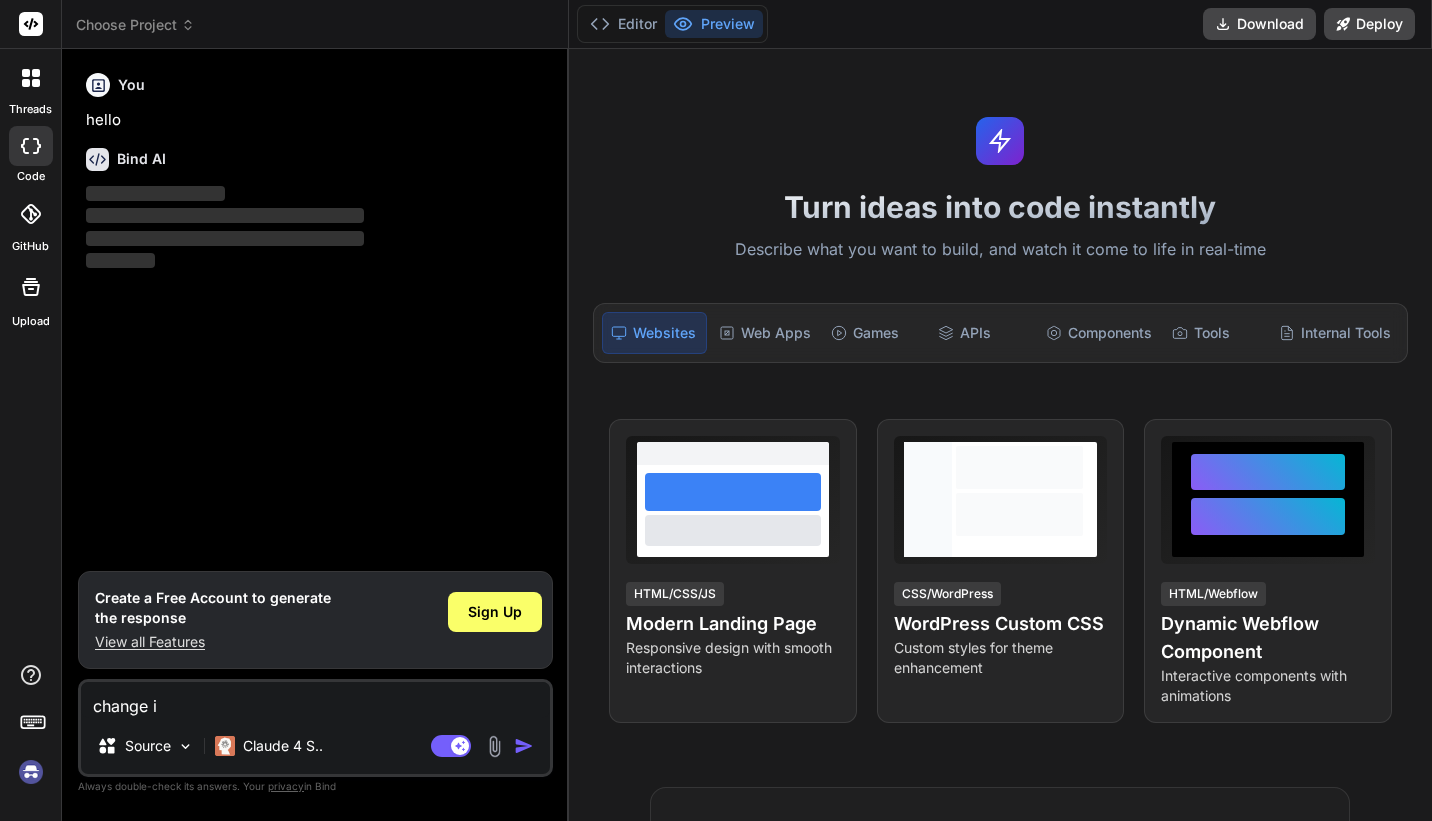 type on "change in" 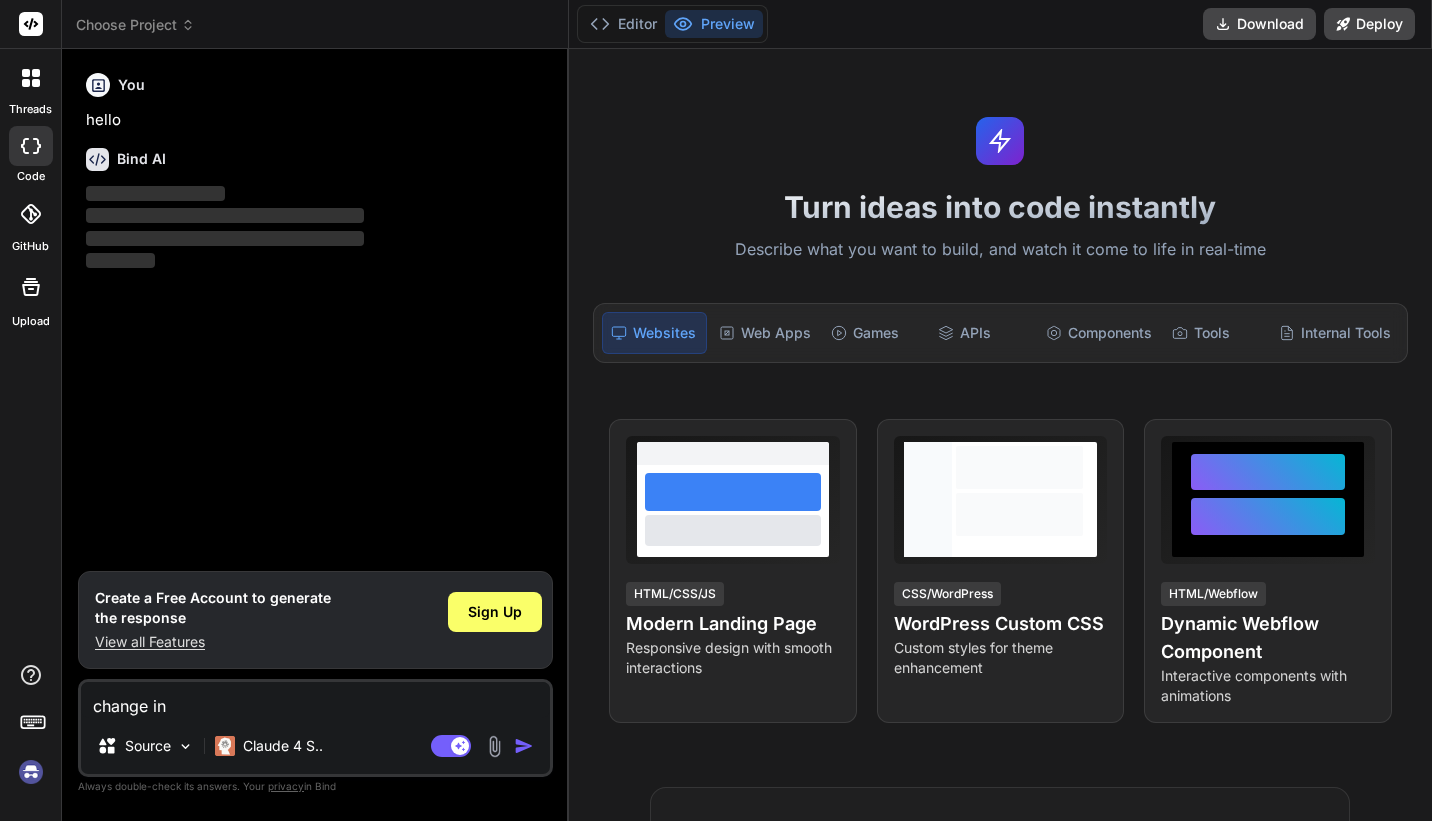 type on "change in" 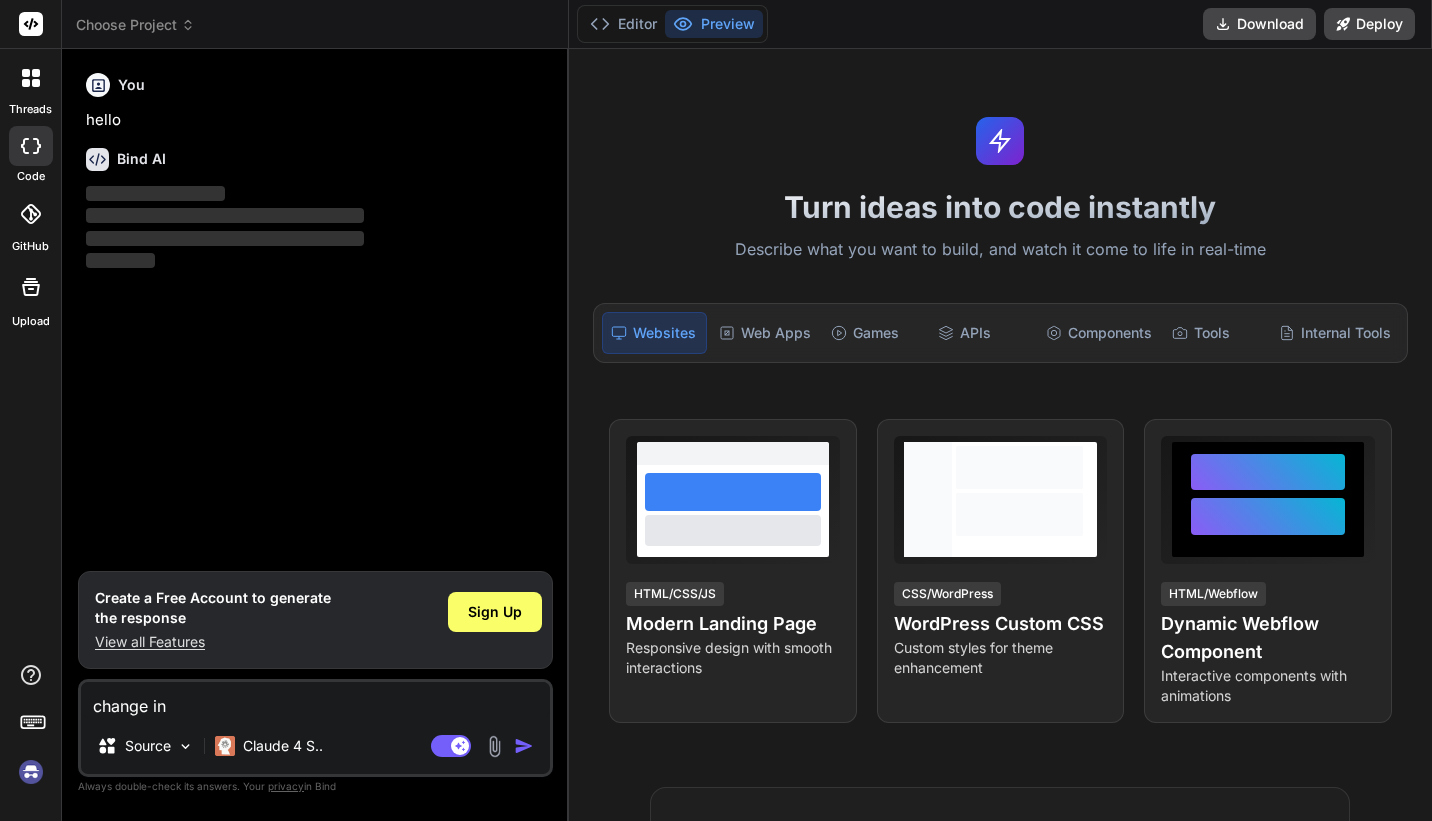 type on "change in c" 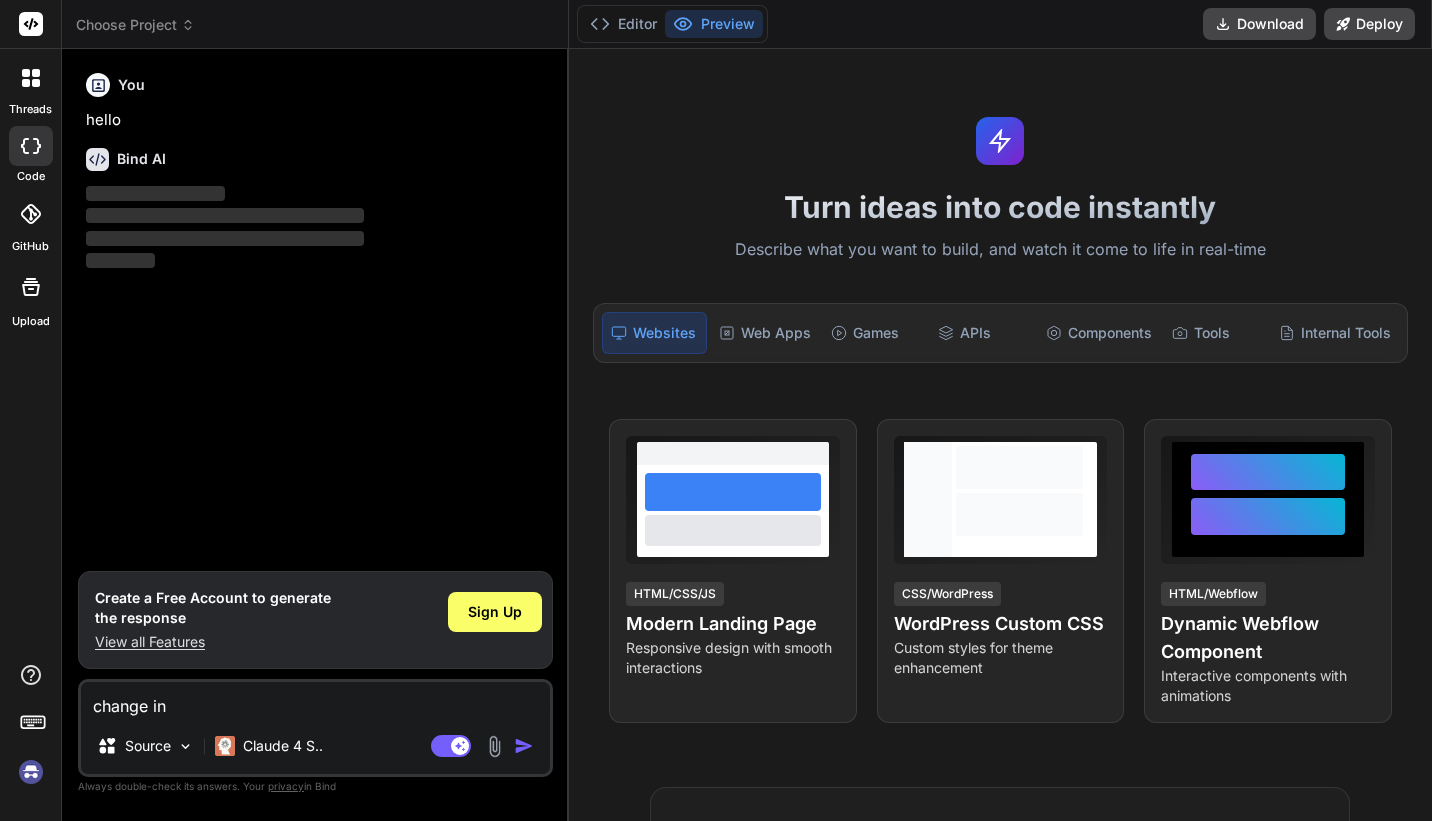 type on "x" 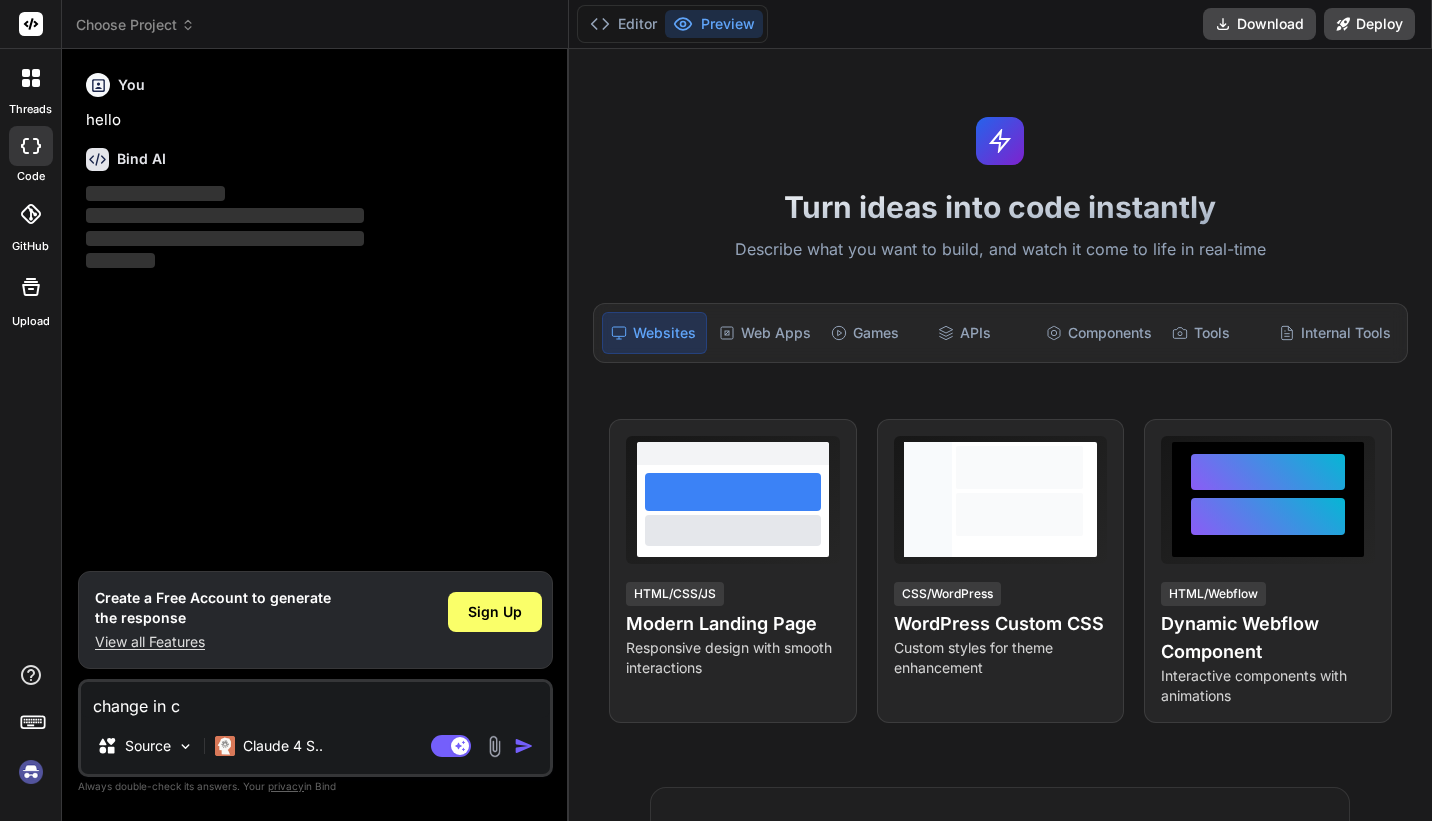 type on "change in ch" 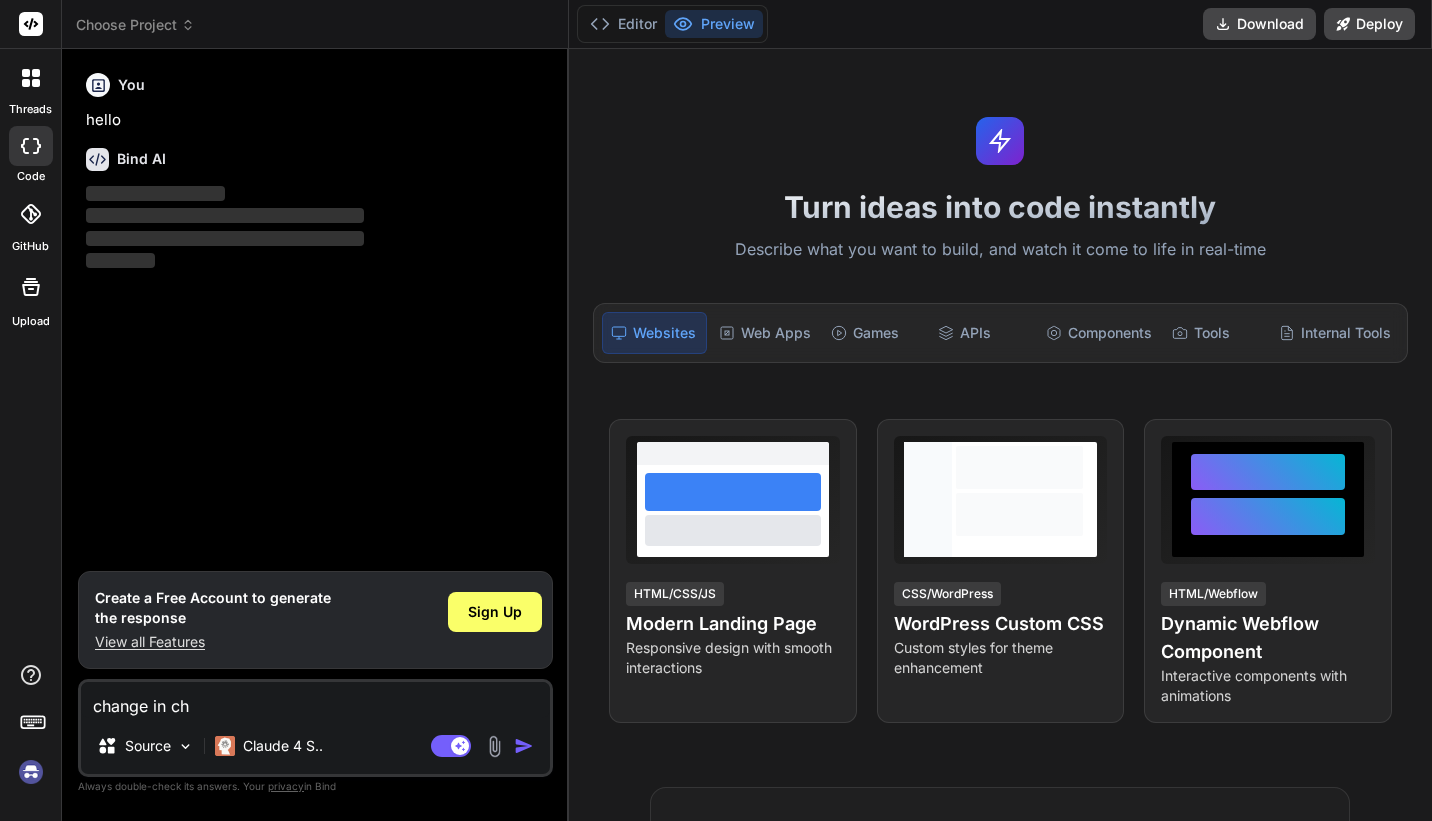 type on "change in cha" 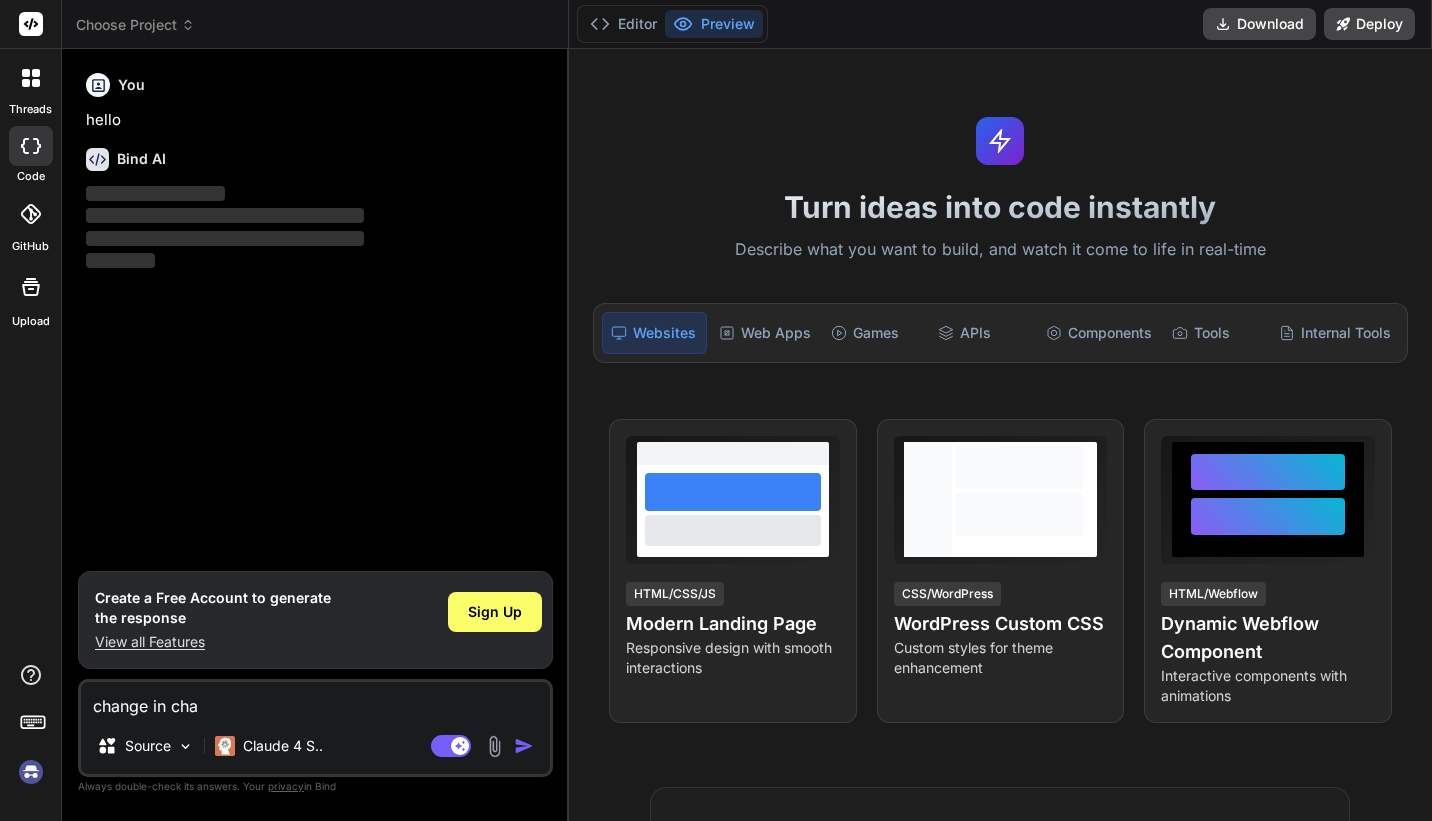 type on "change in chat" 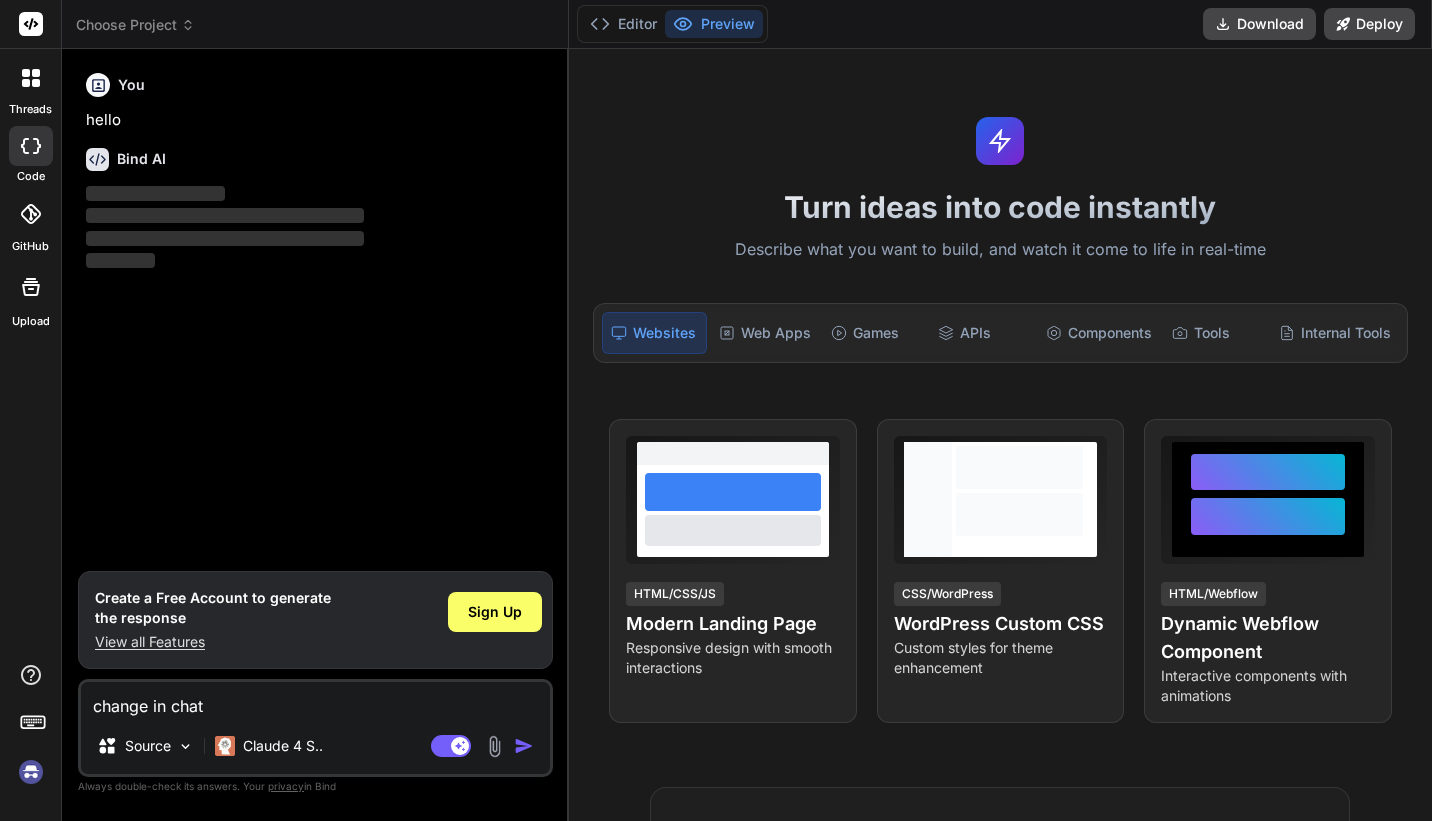 type on "change in chat" 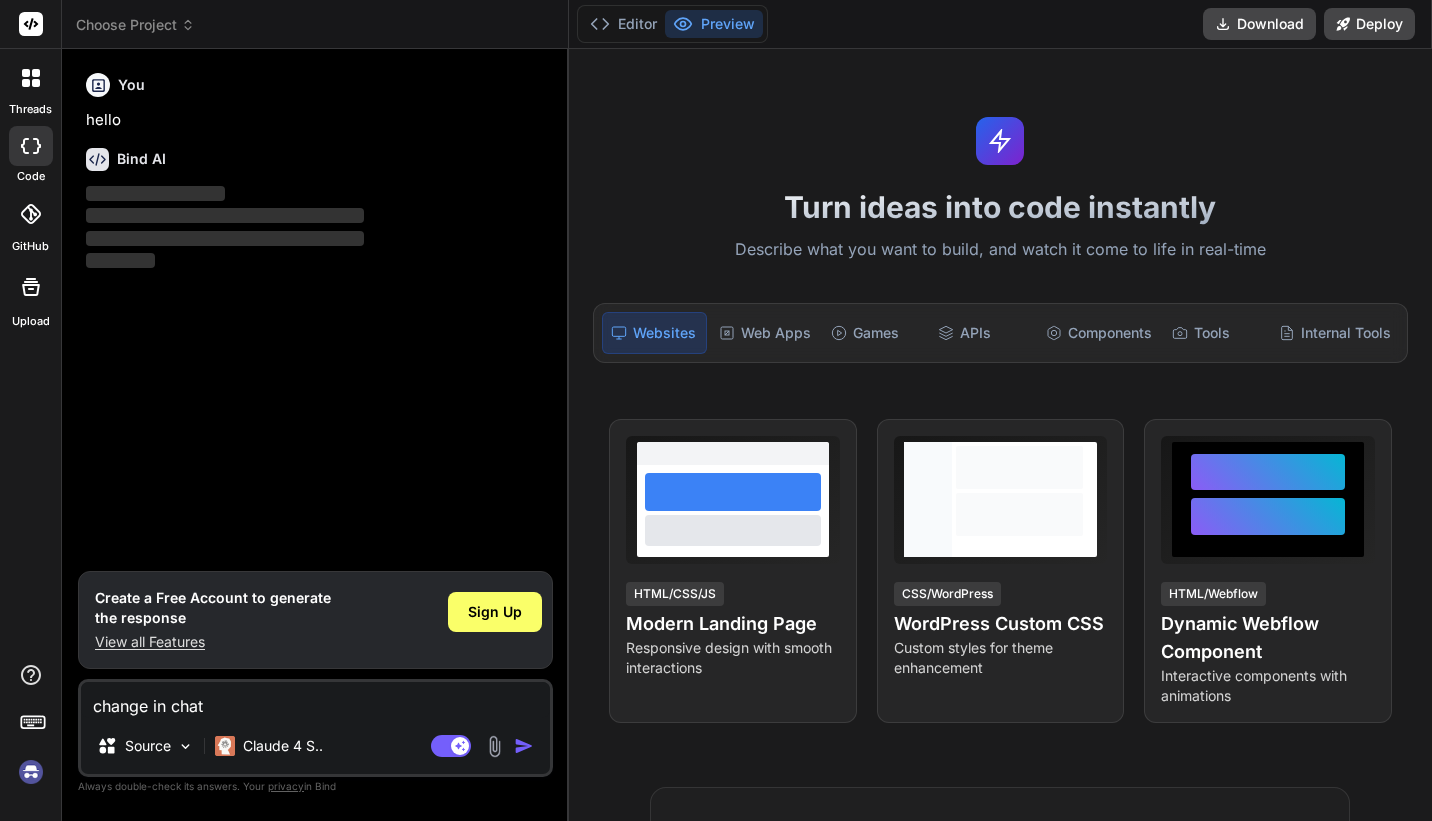 type on "change in chat g" 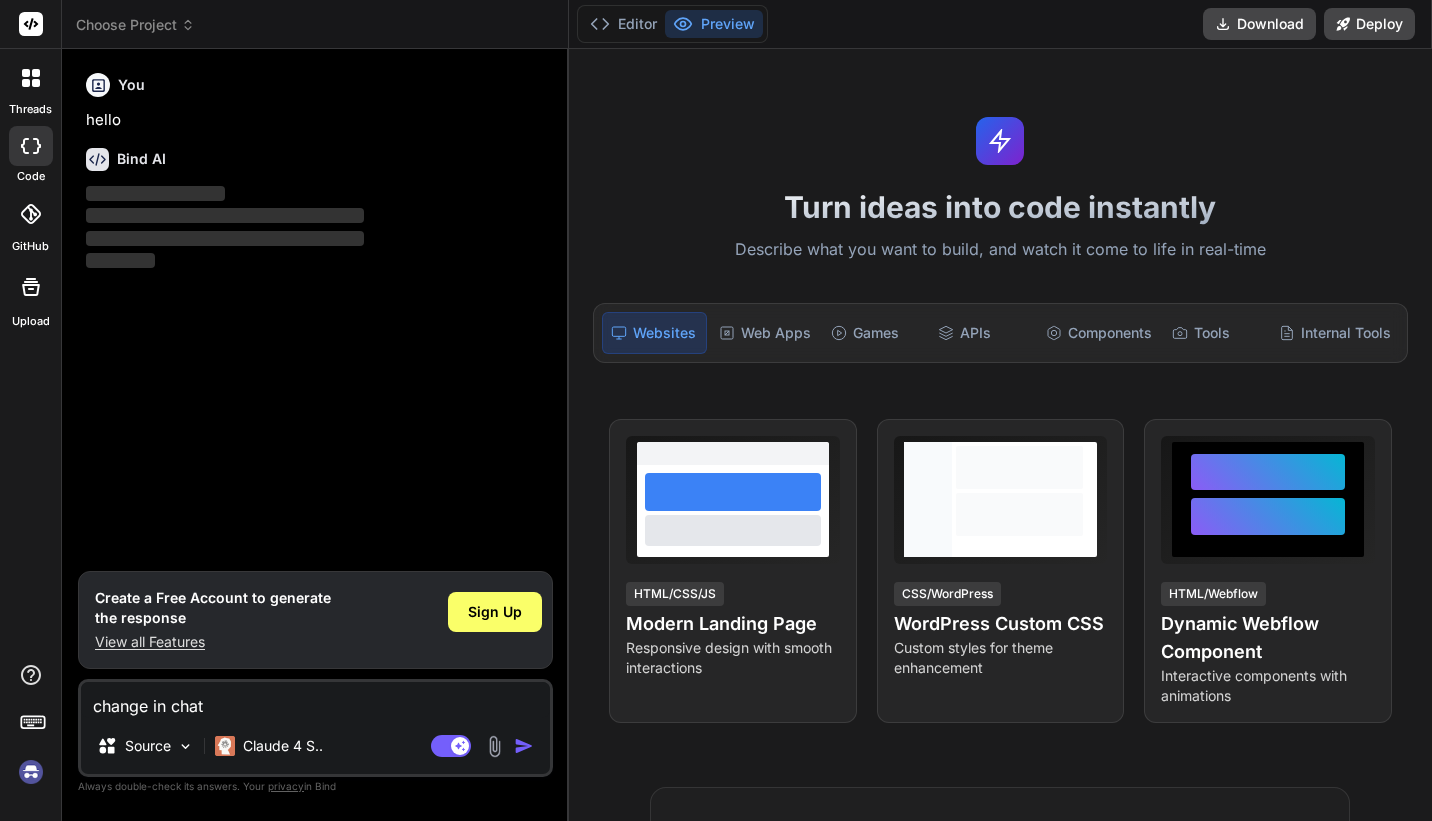 type on "x" 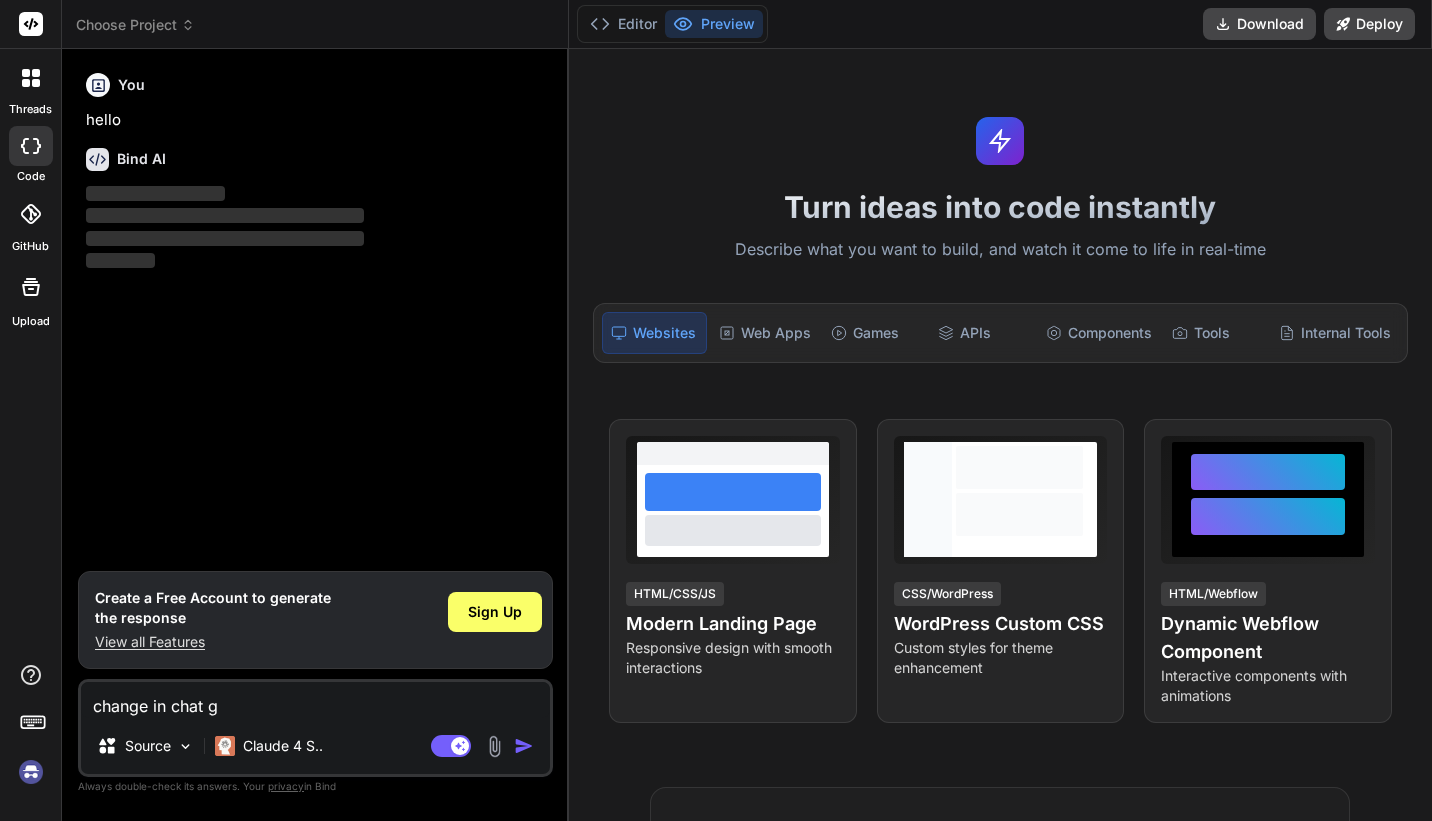 type on "change in chat gp" 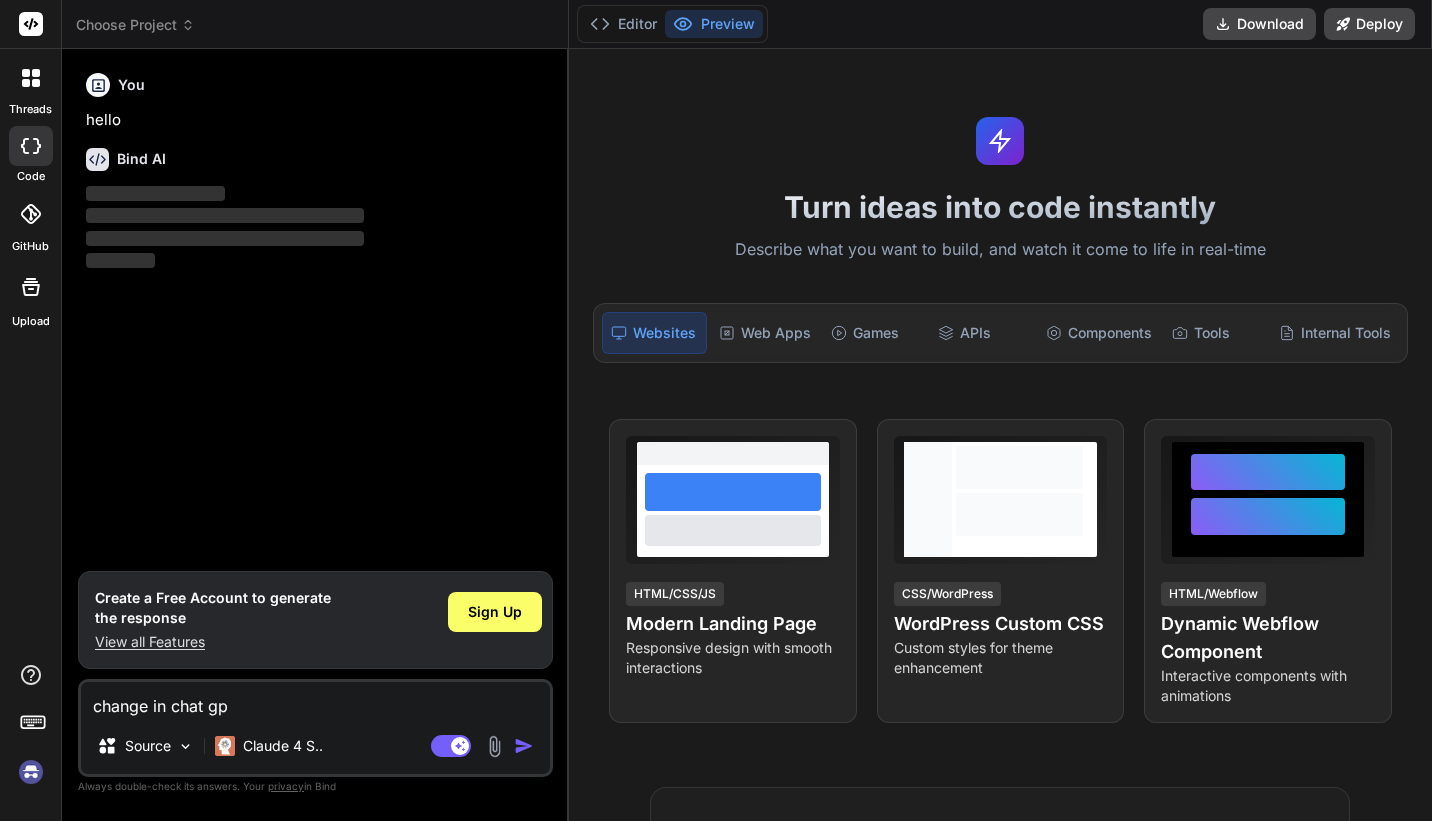 type on "change in chat gpt" 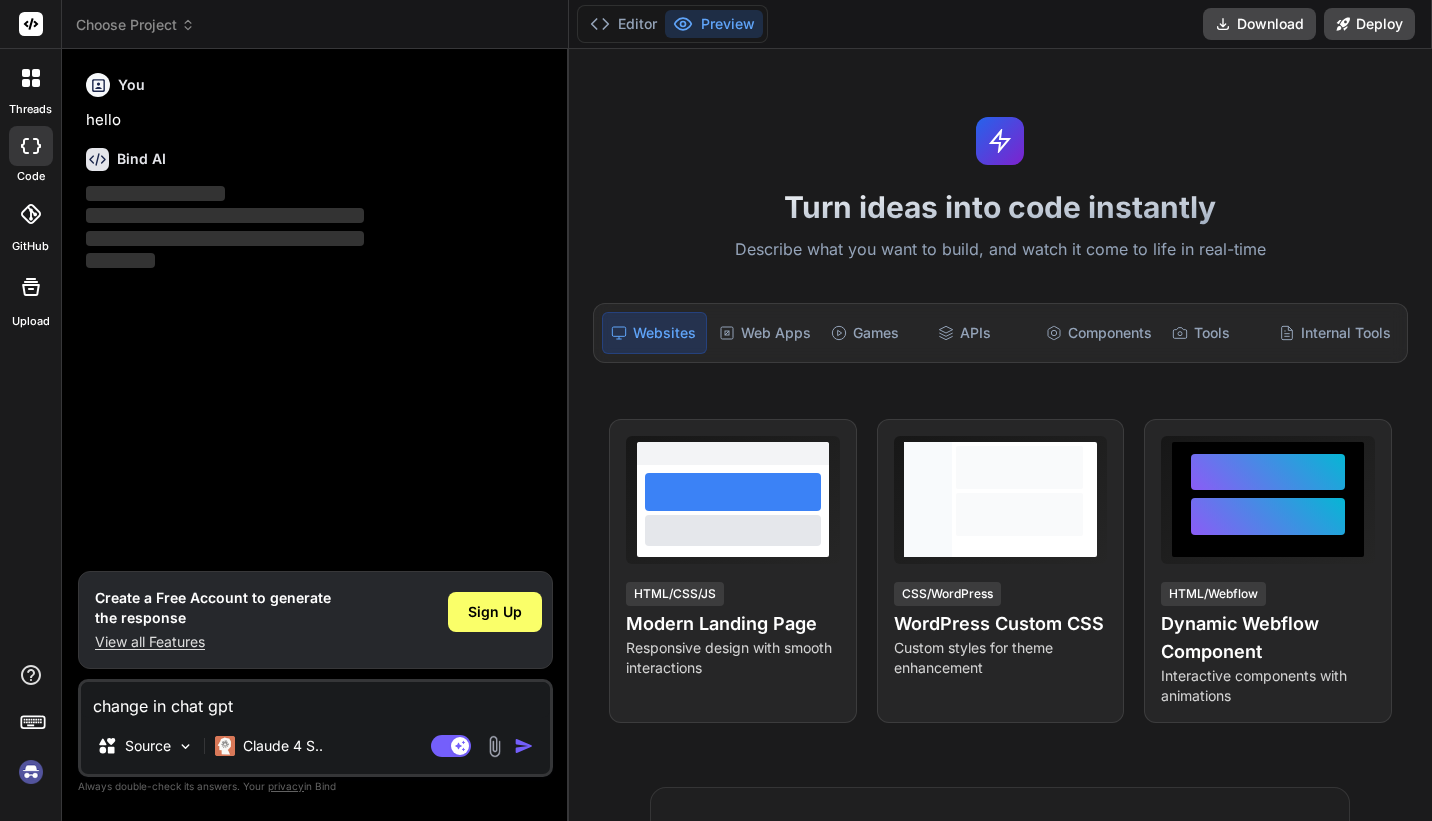 type on "change in chat gpt" 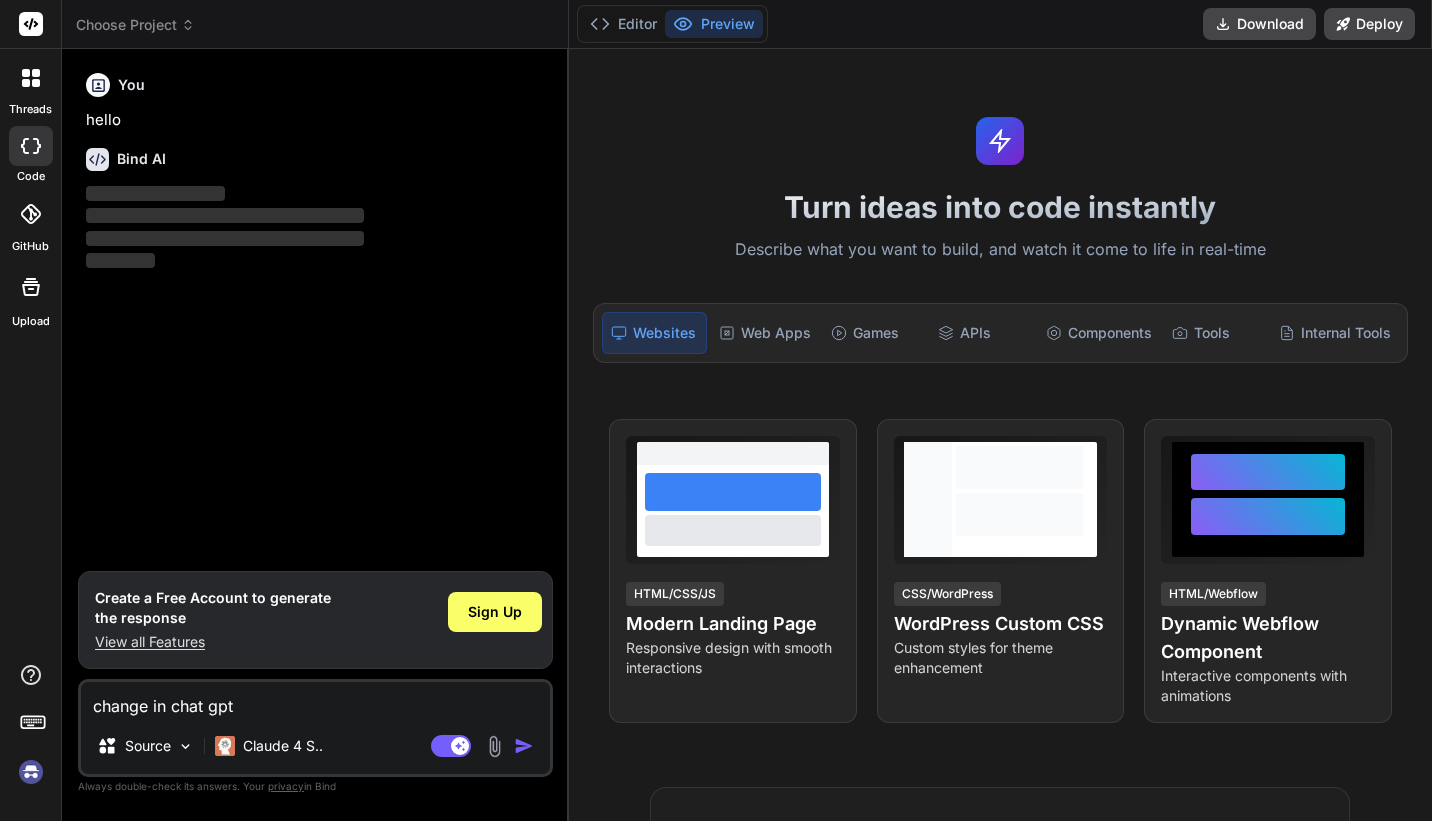 type on "change in chat gpt 4" 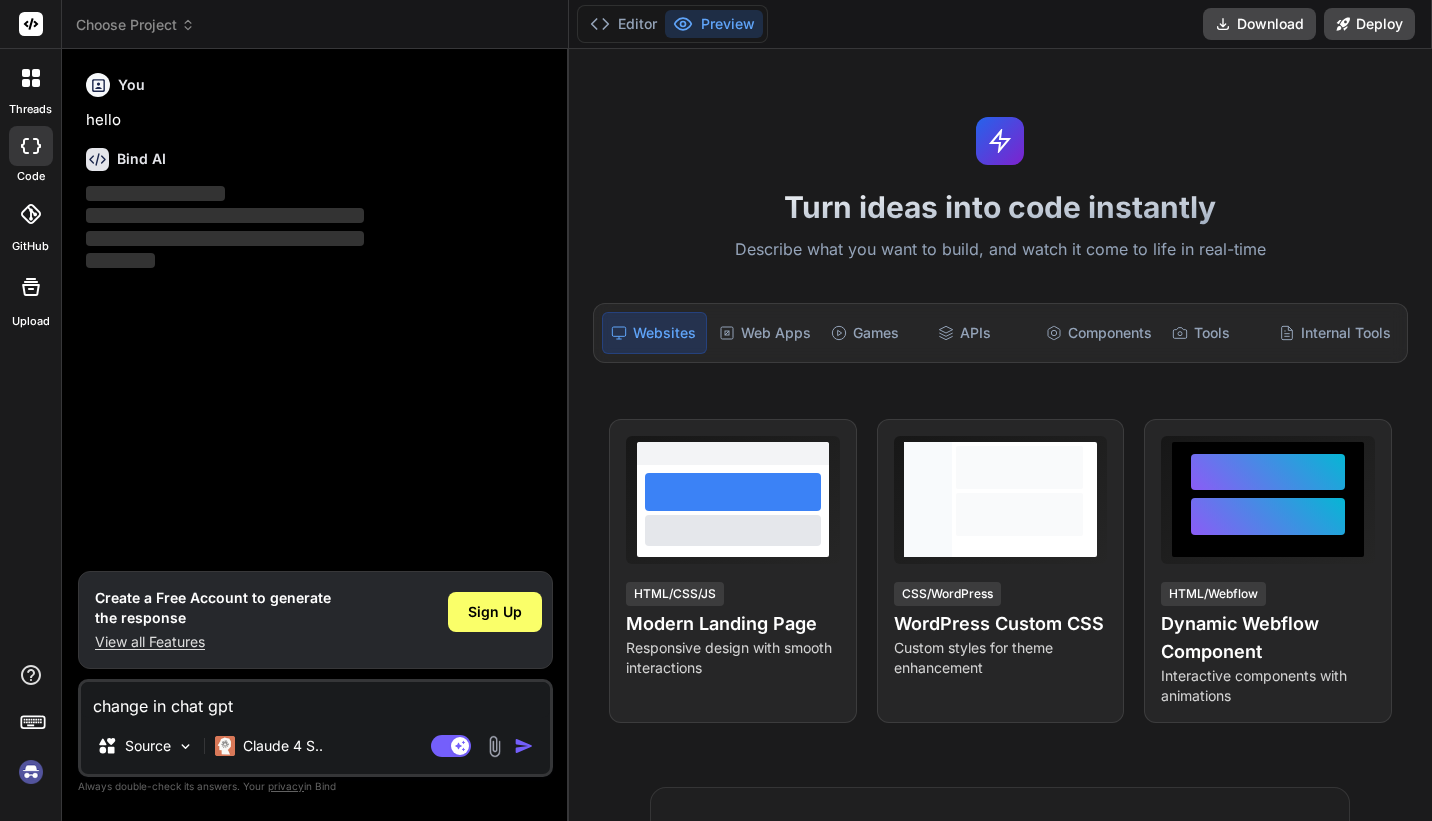 type on "x" 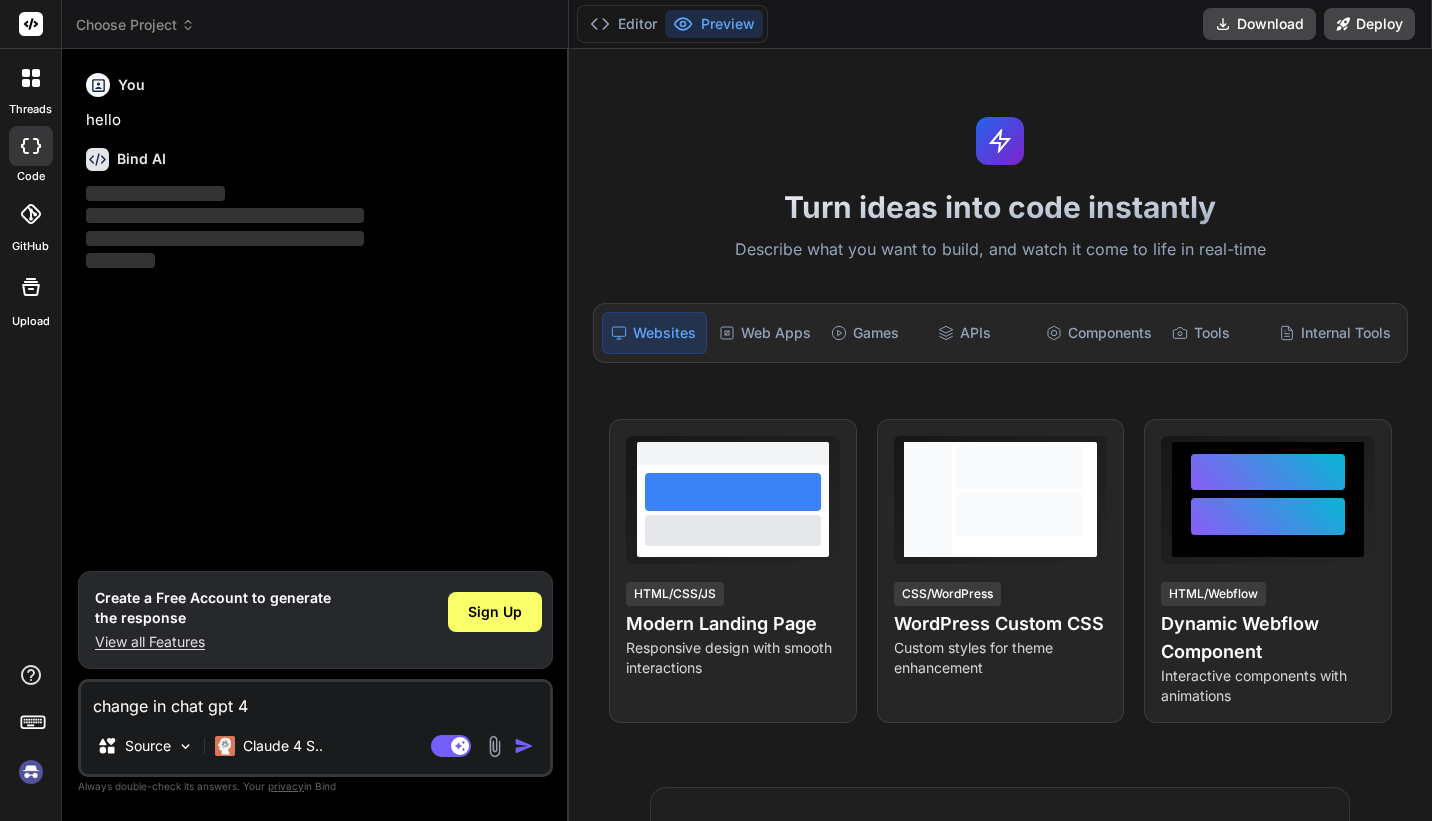 type on "change in chat gpt 4" 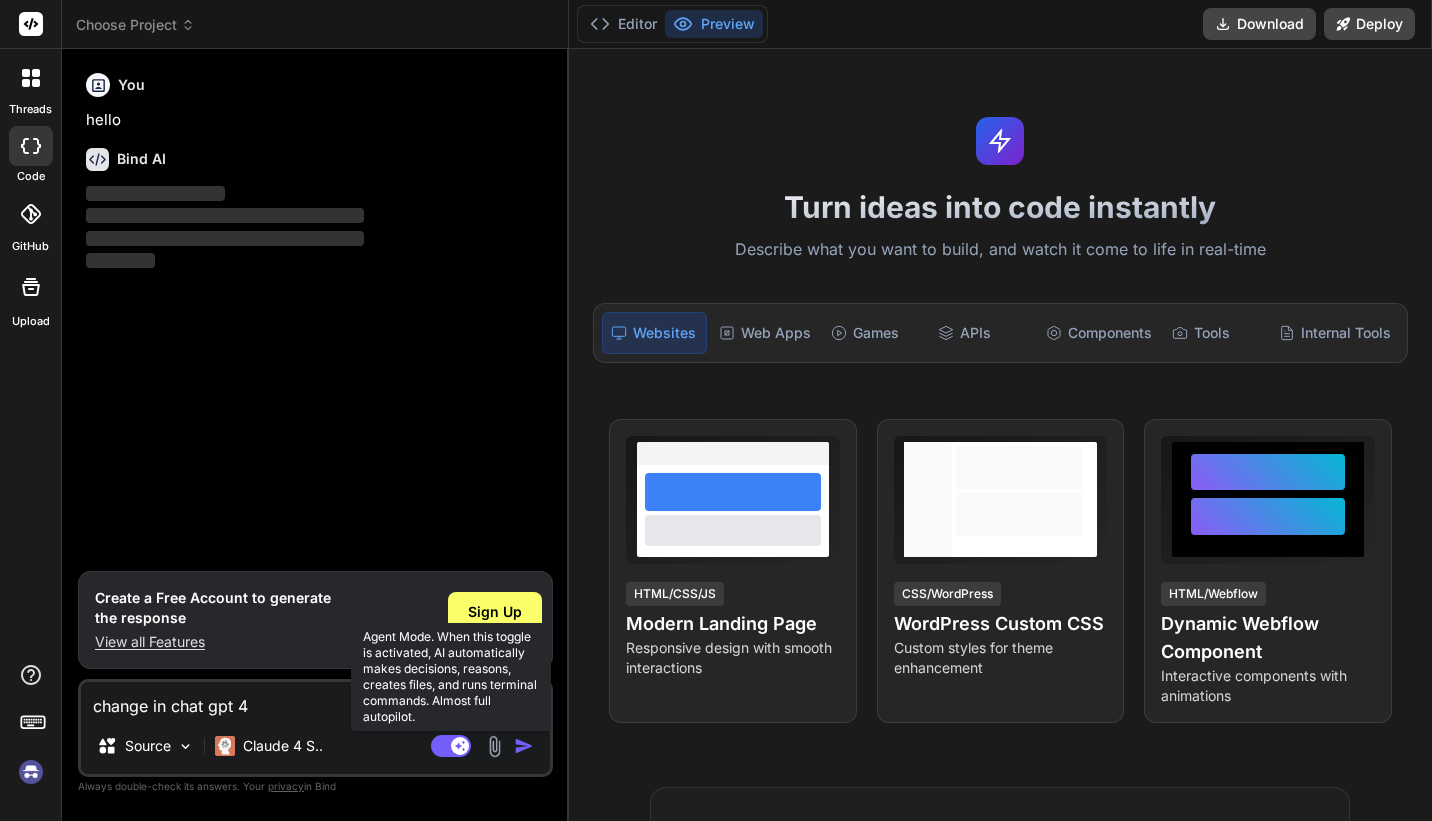 click 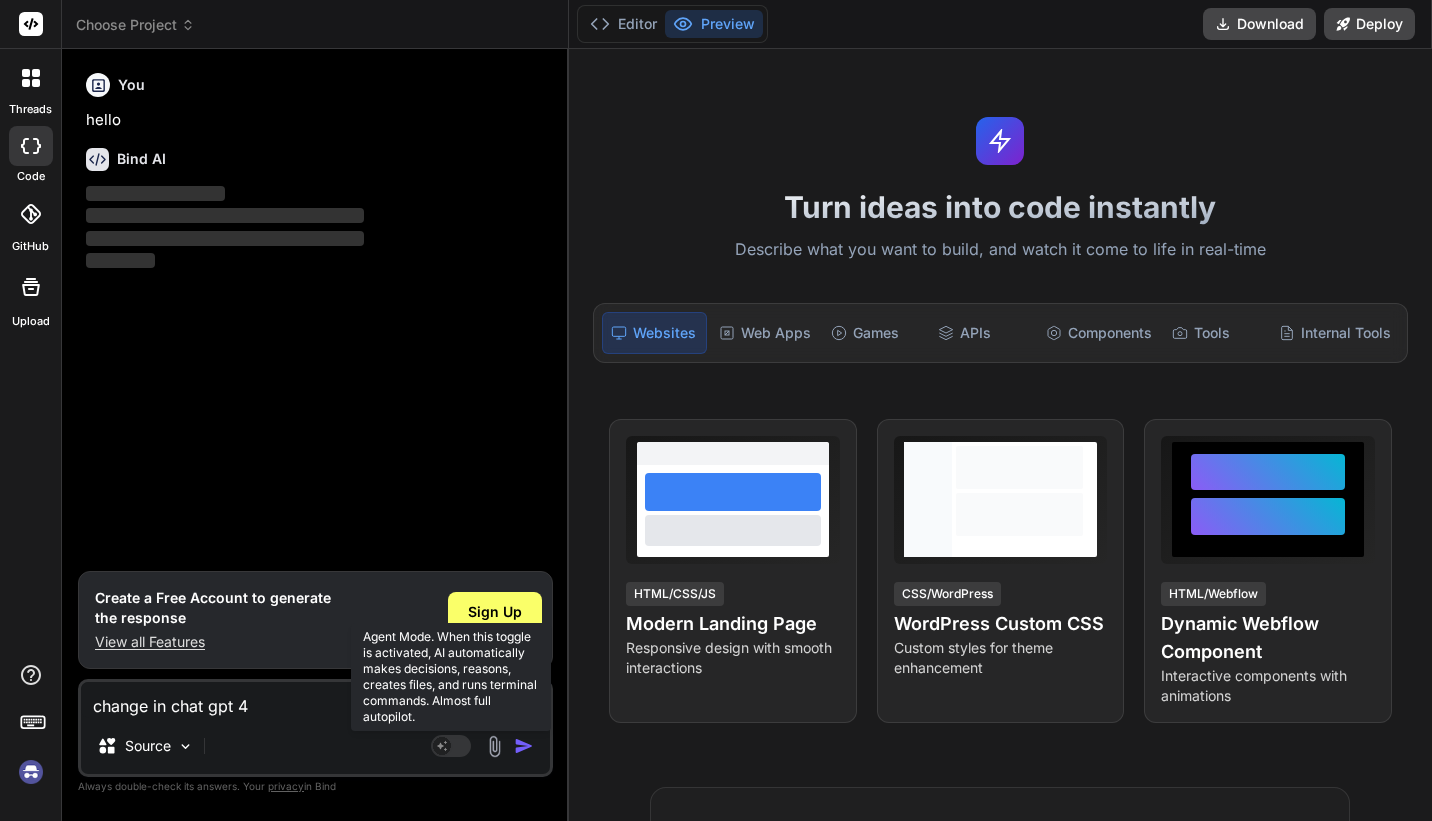click 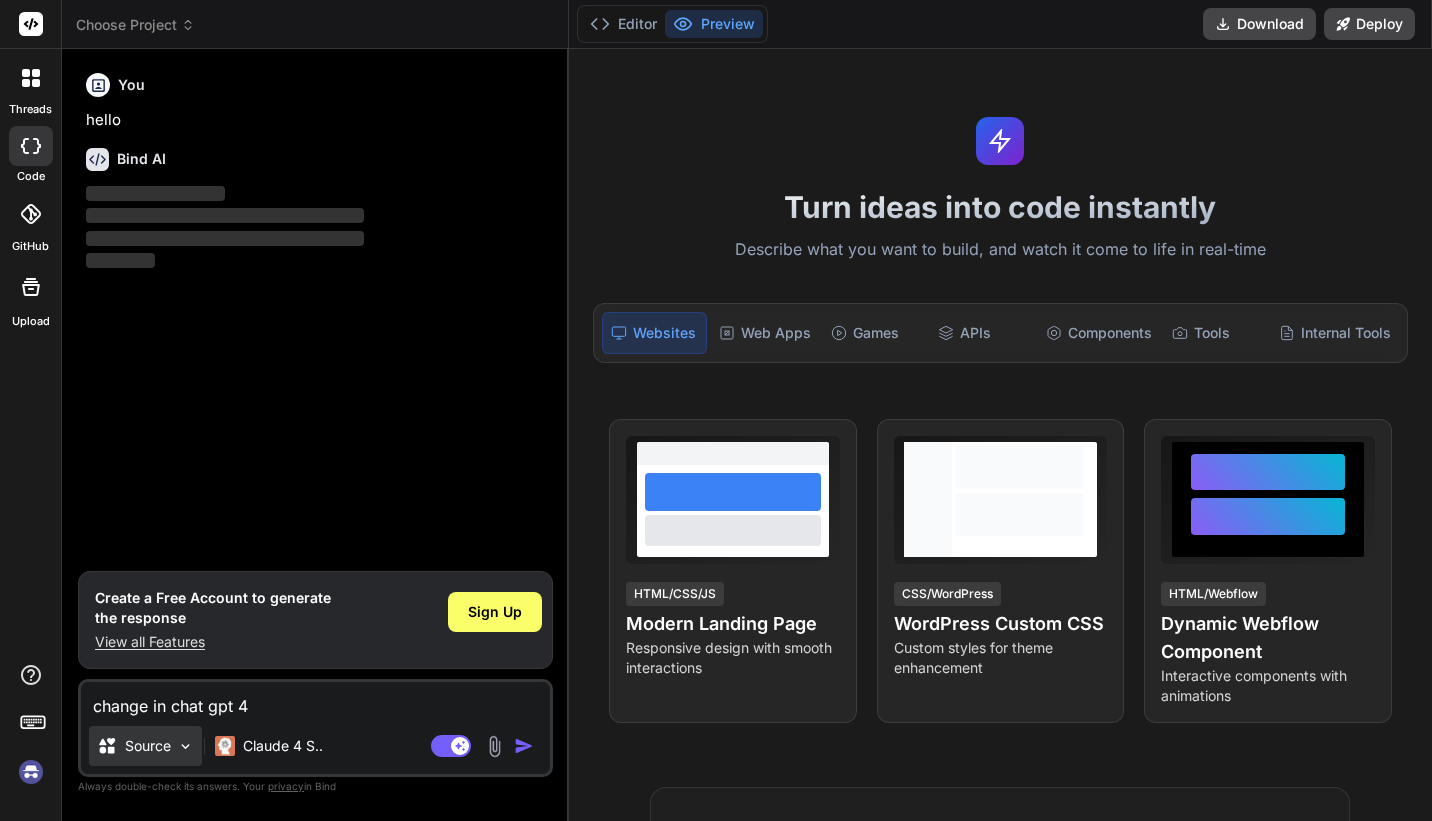 click on "Source" at bounding box center (145, 746) 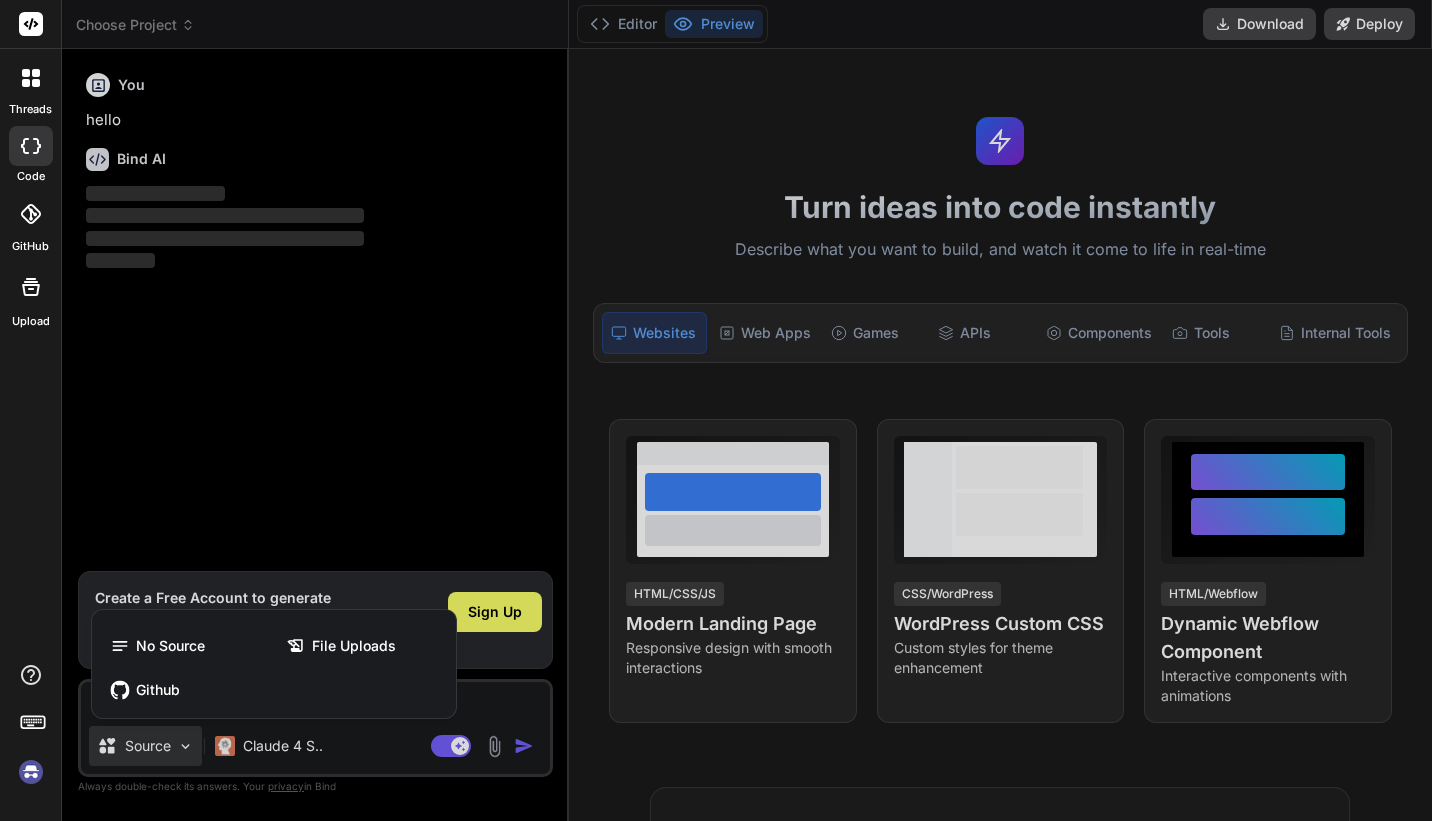 click at bounding box center (716, 410) 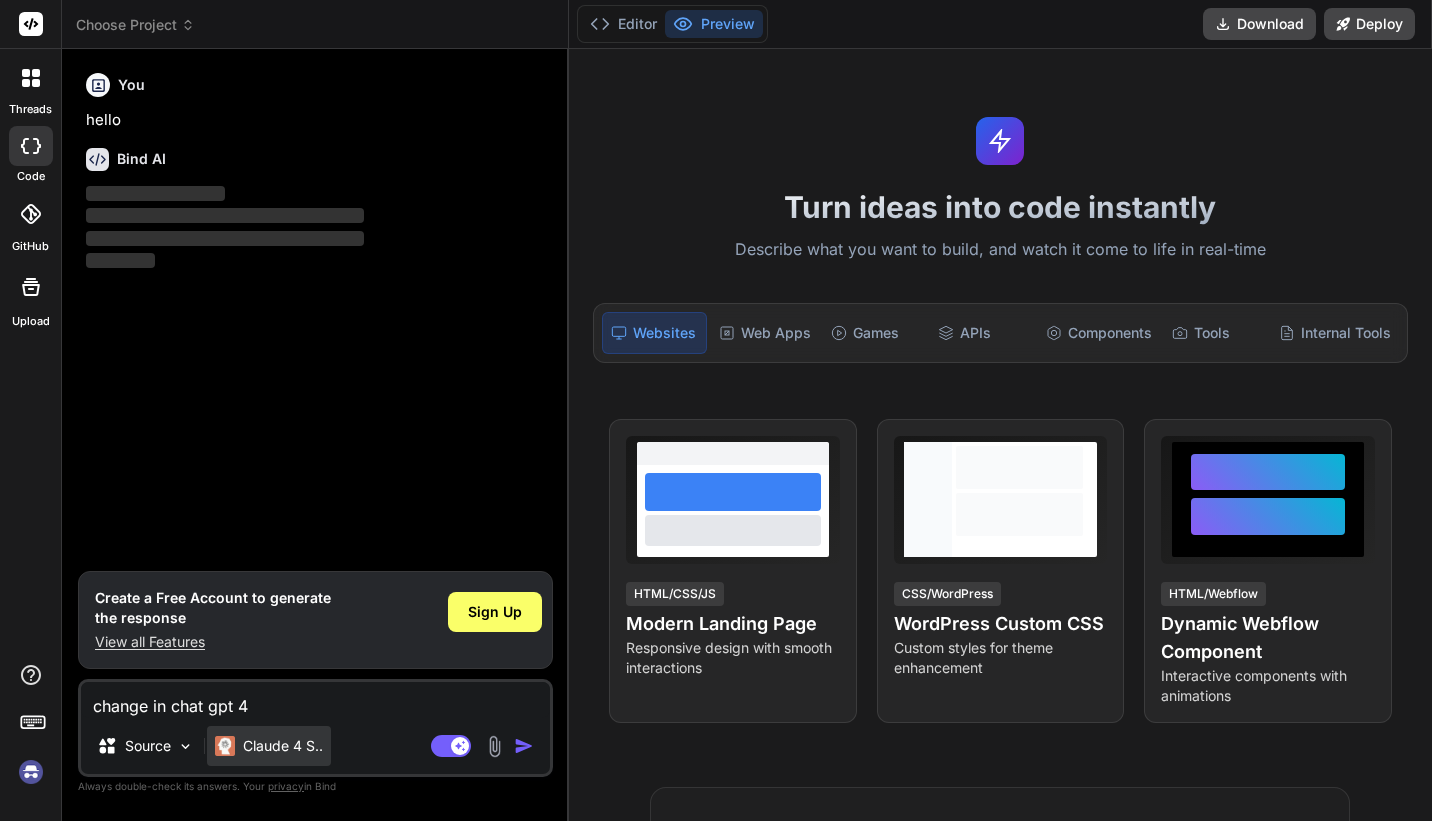 click on "Claude 4 S.." at bounding box center (283, 746) 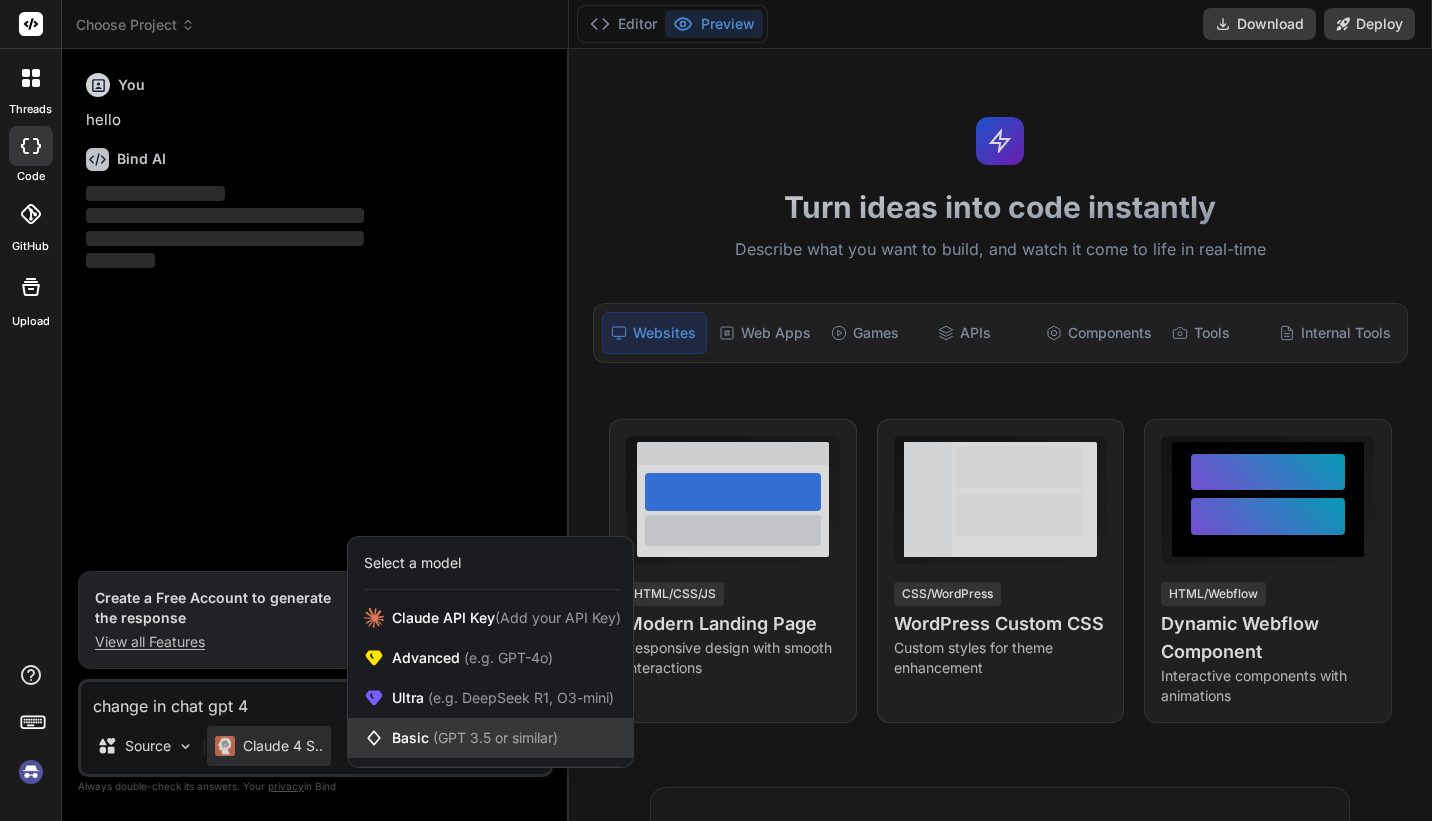 click on "(GPT 3.5 or similar)" at bounding box center (495, 737) 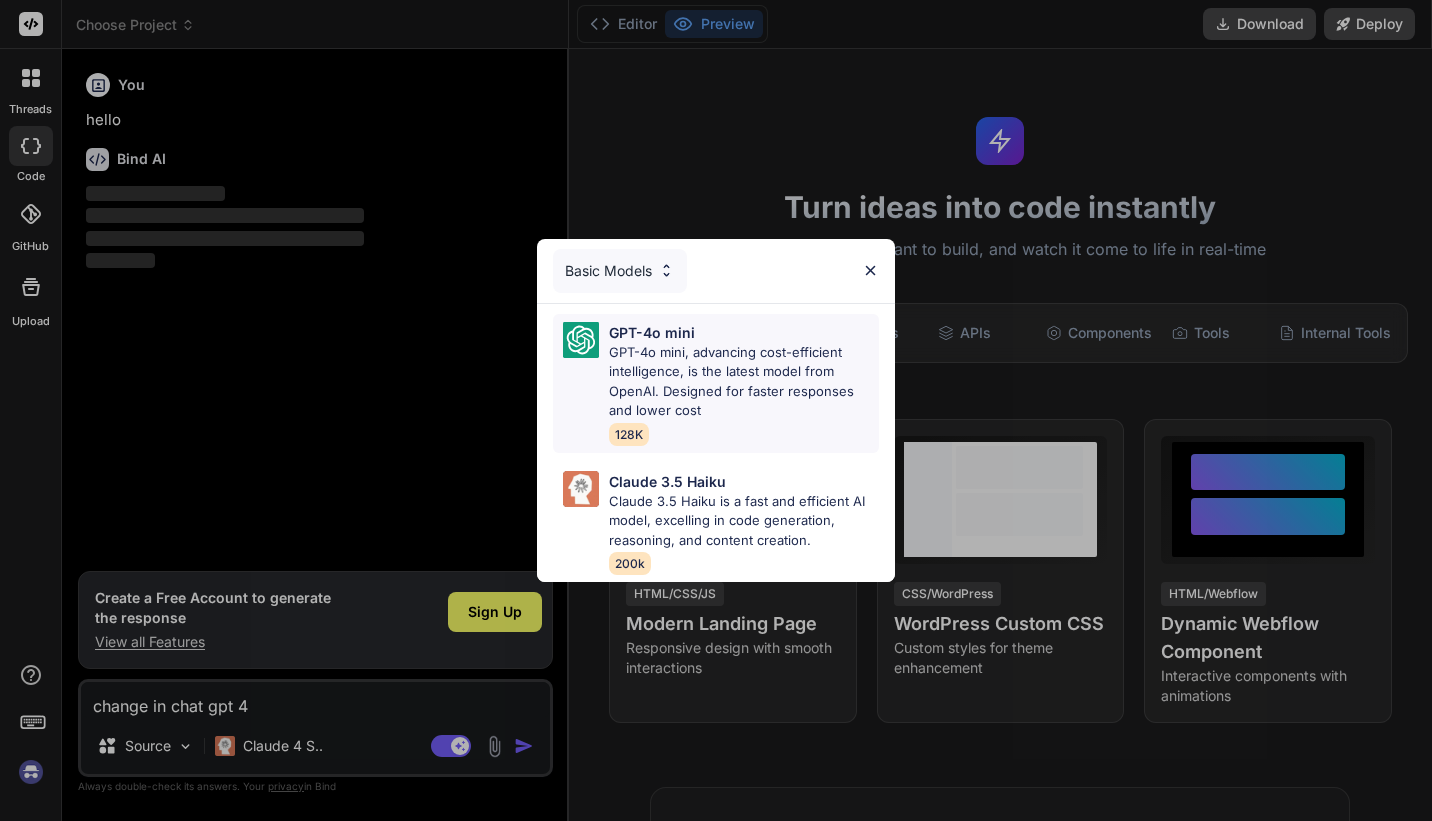 click on "GPT-4o mini, advancing cost-efficient intelligence, is the latest model from OpenAI. Designed for faster responses and lower cost" at bounding box center [744, 382] 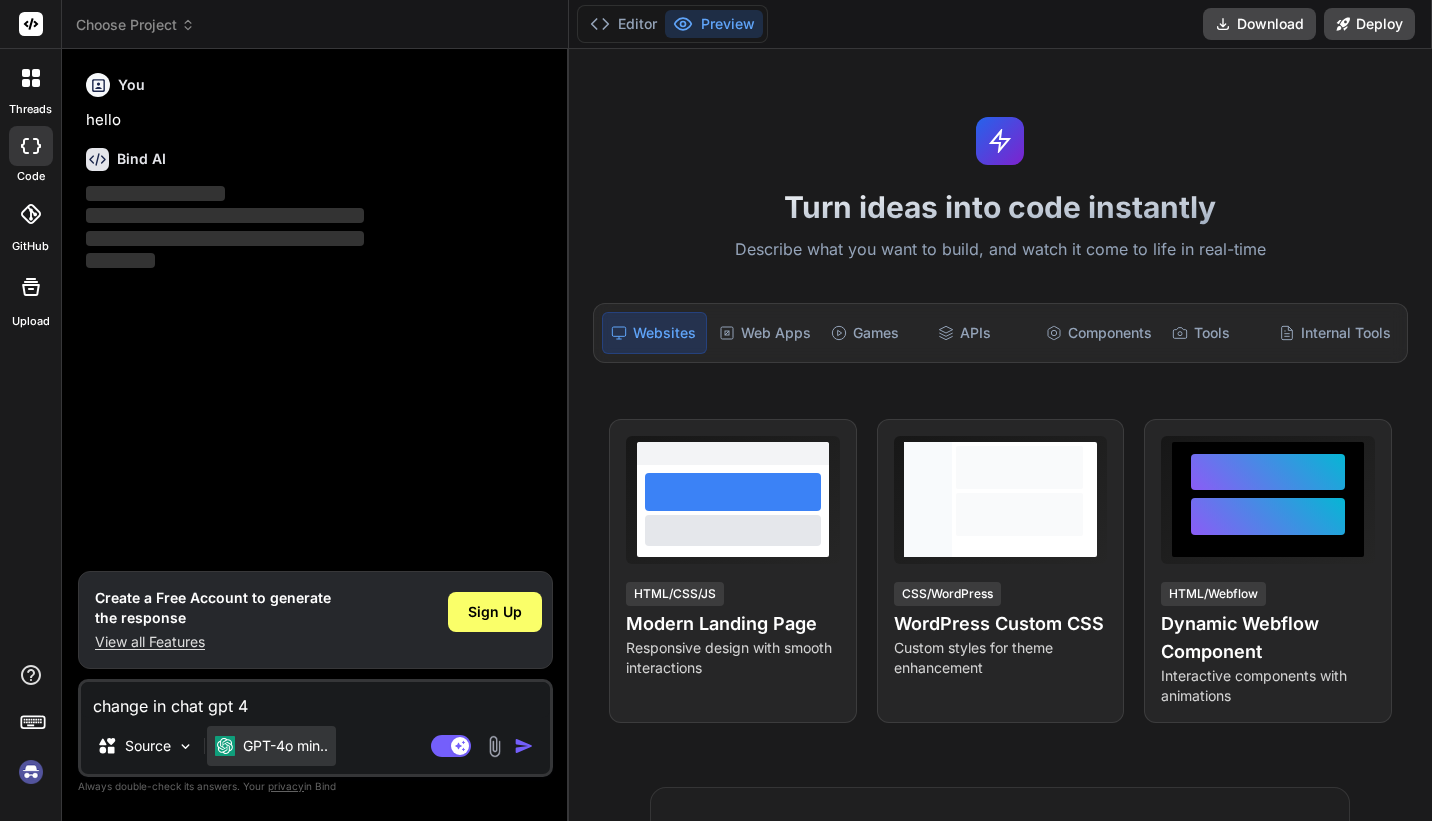 click on "GPT-4o min.." at bounding box center [285, 746] 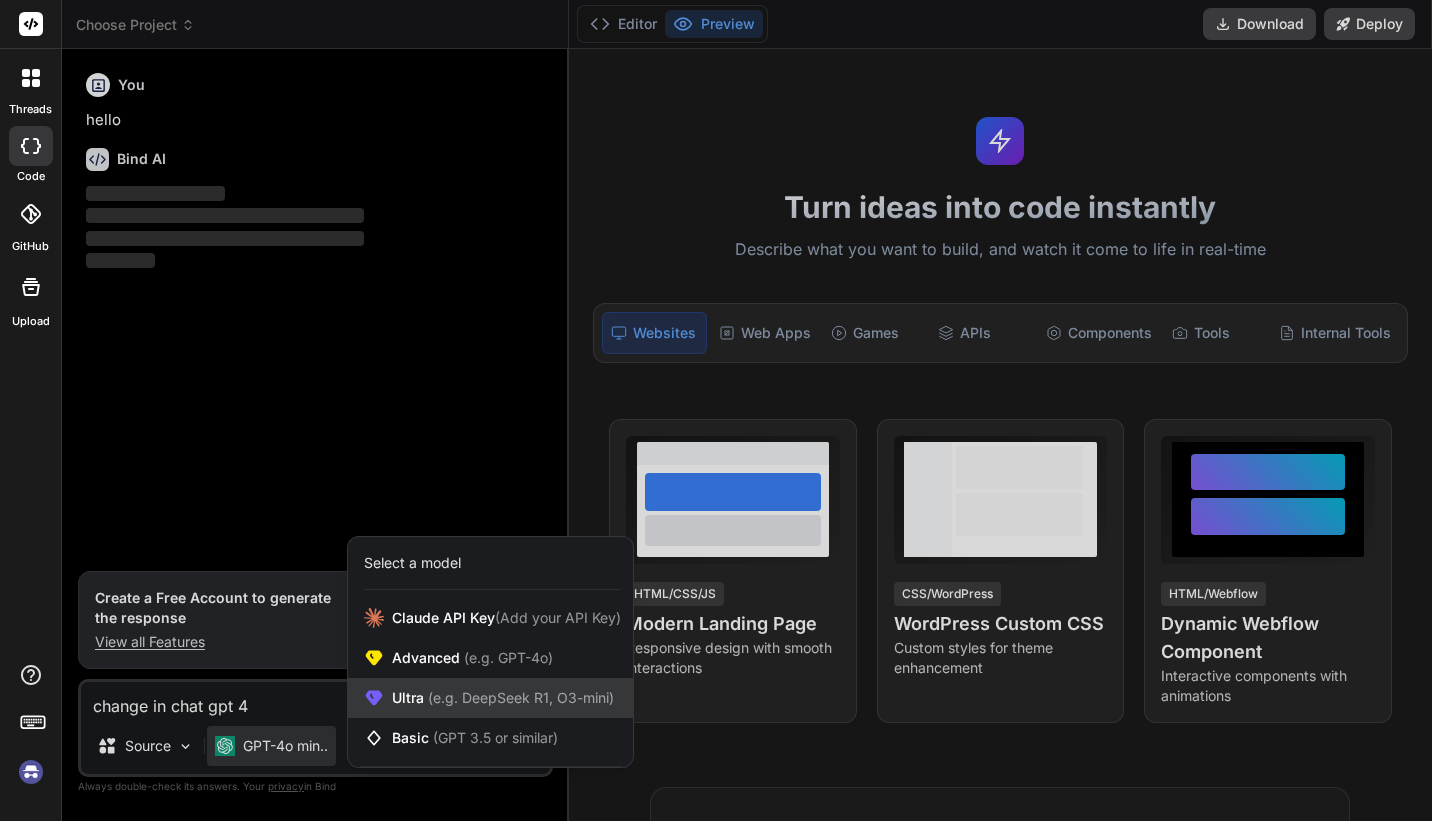 click on "Ultra     (e.g. DeepSeek R1, O3-mini)" at bounding box center [503, 698] 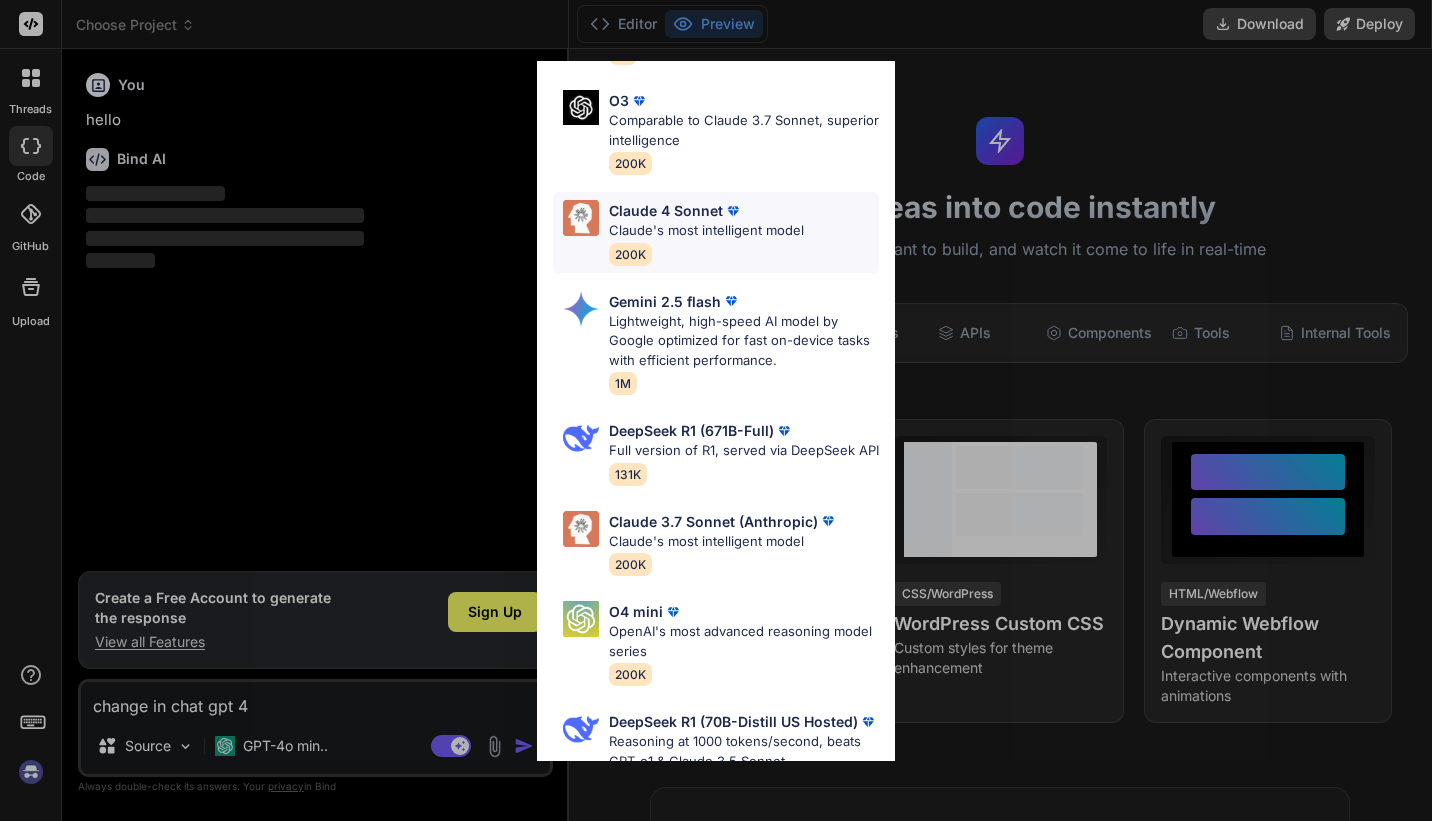 scroll, scrollTop: 0, scrollLeft: 0, axis: both 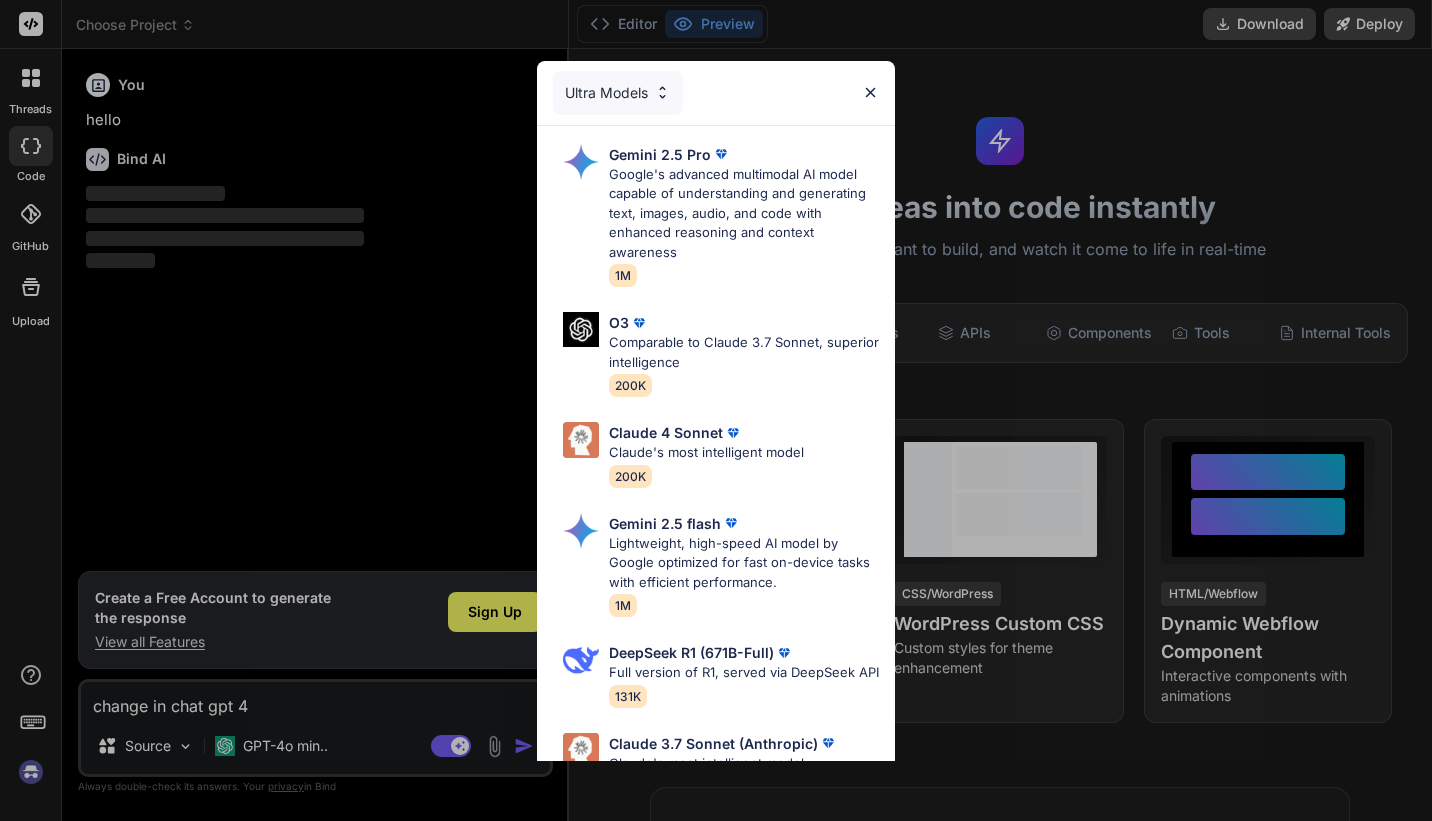 click at bounding box center [870, 92] 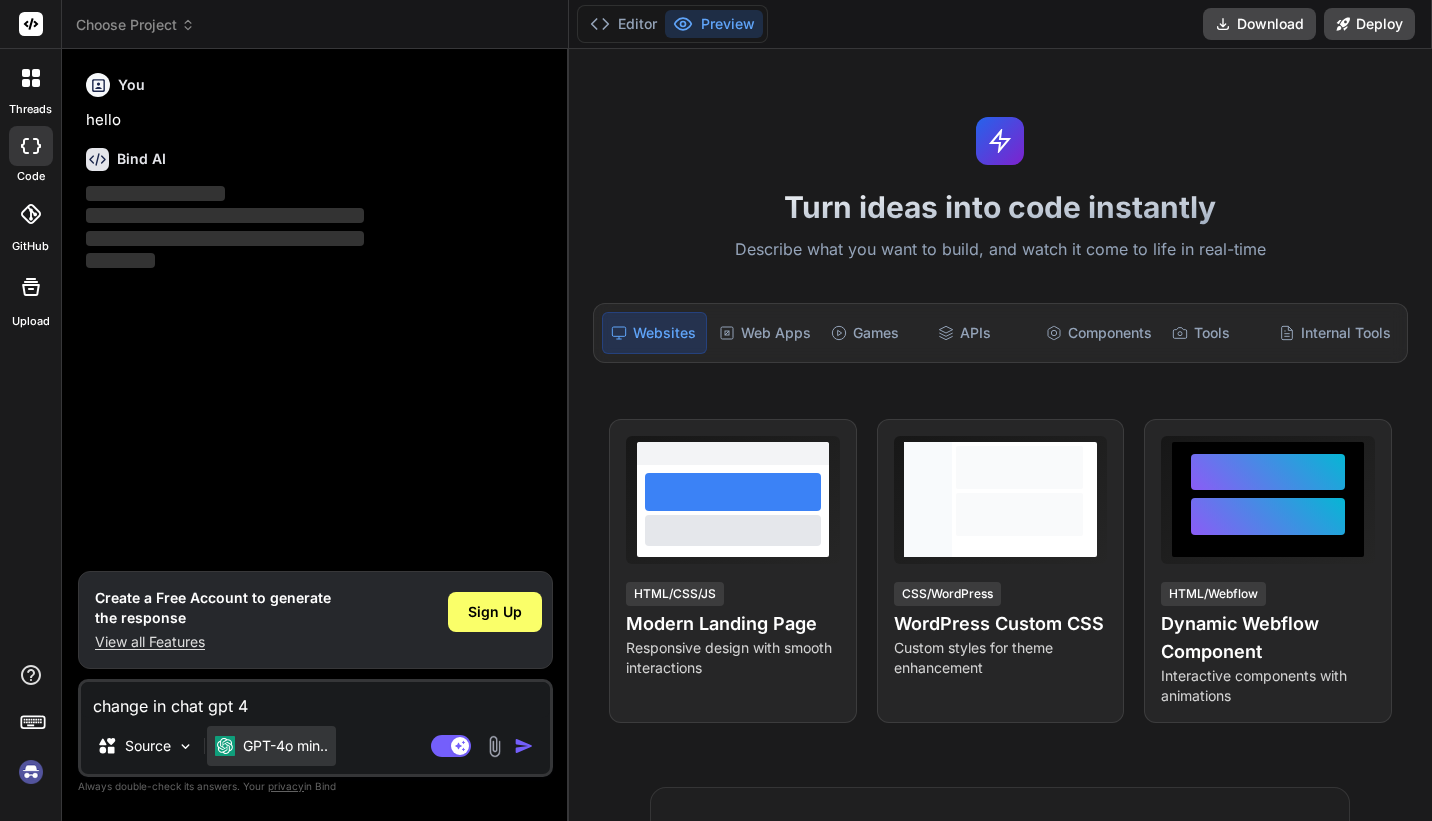click on "GPT-4o min.." at bounding box center [271, 746] 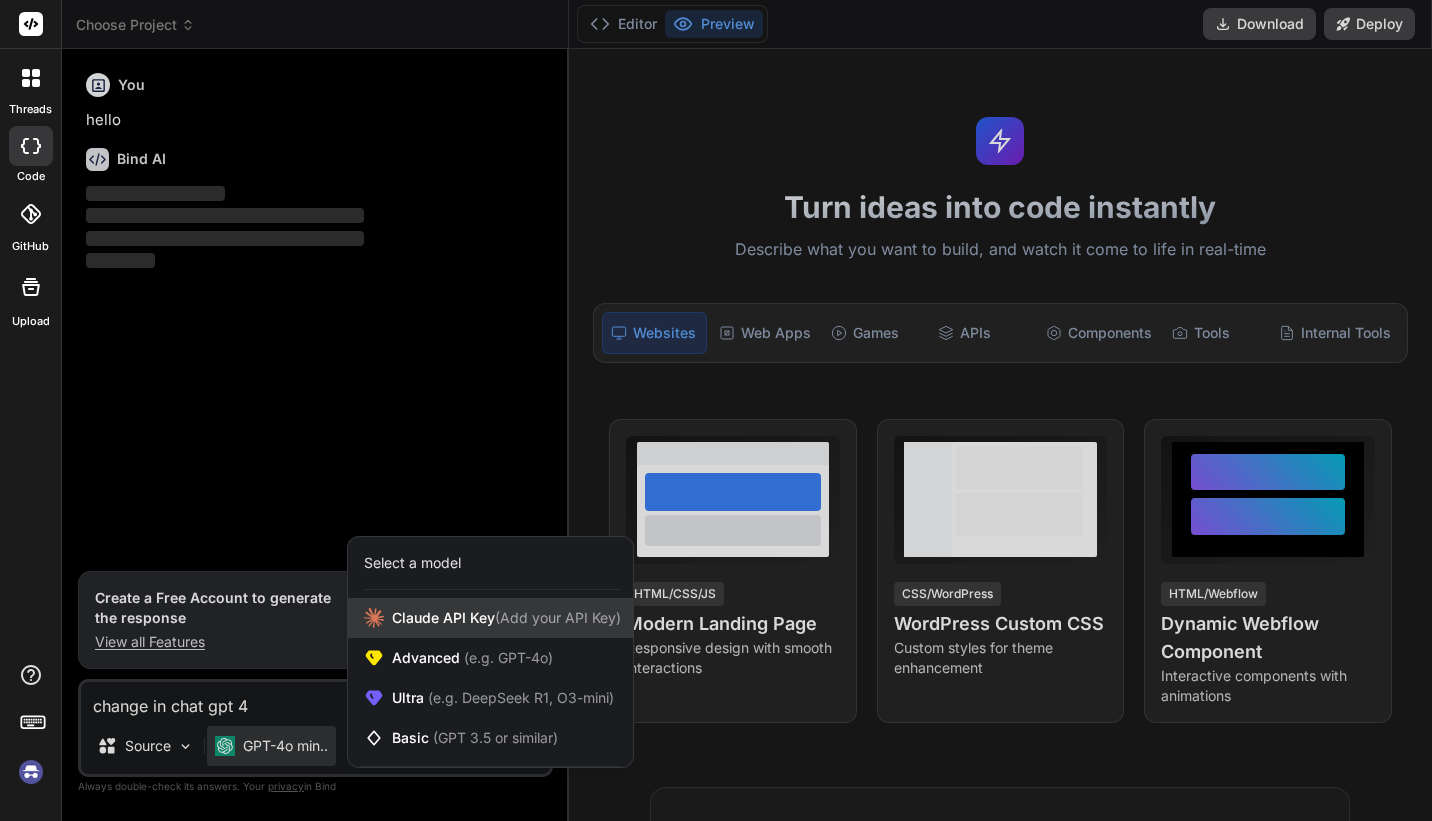 click on "Claude API Key  (Add your API Key)" at bounding box center [490, 618] 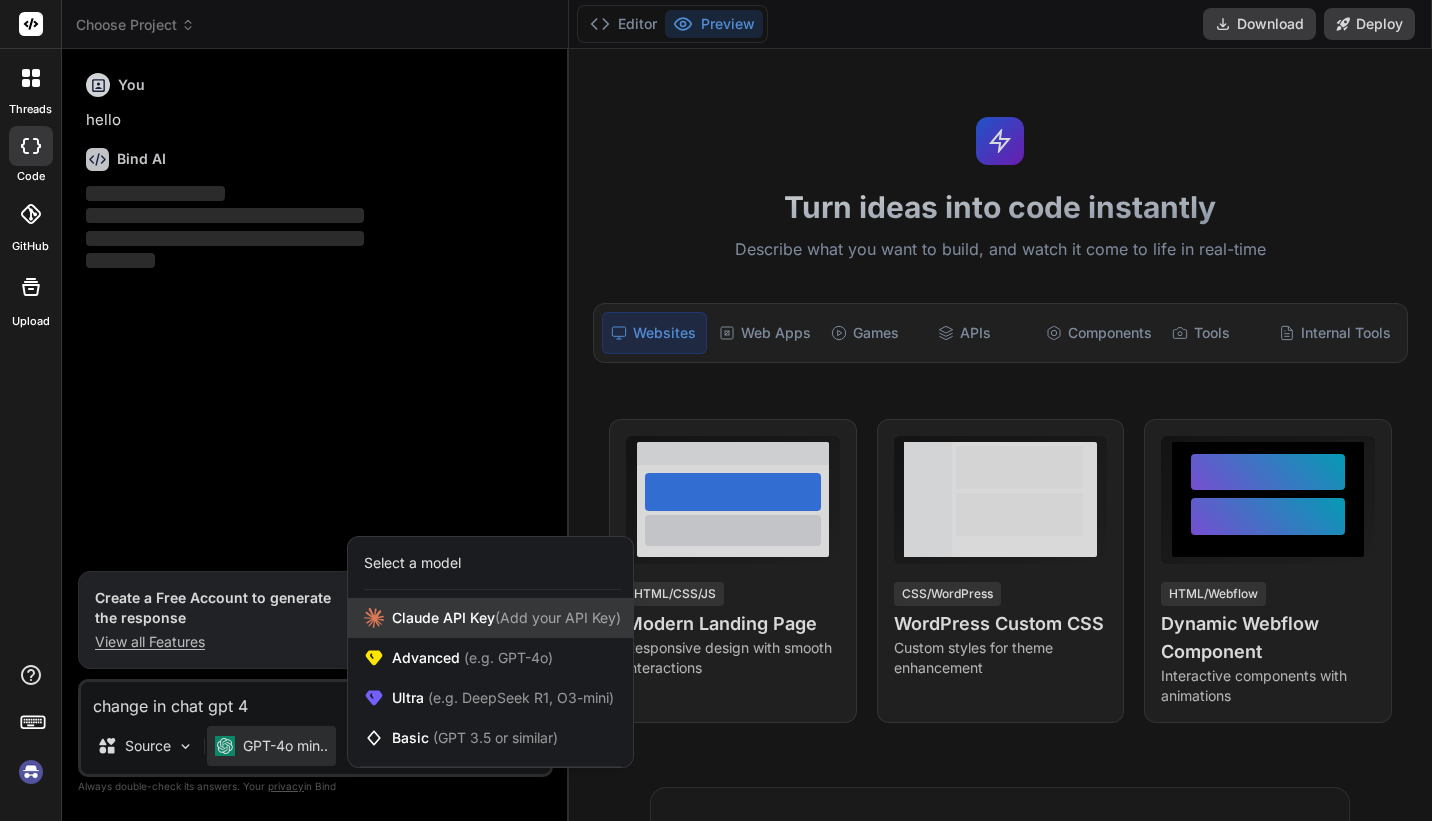 type on "x" 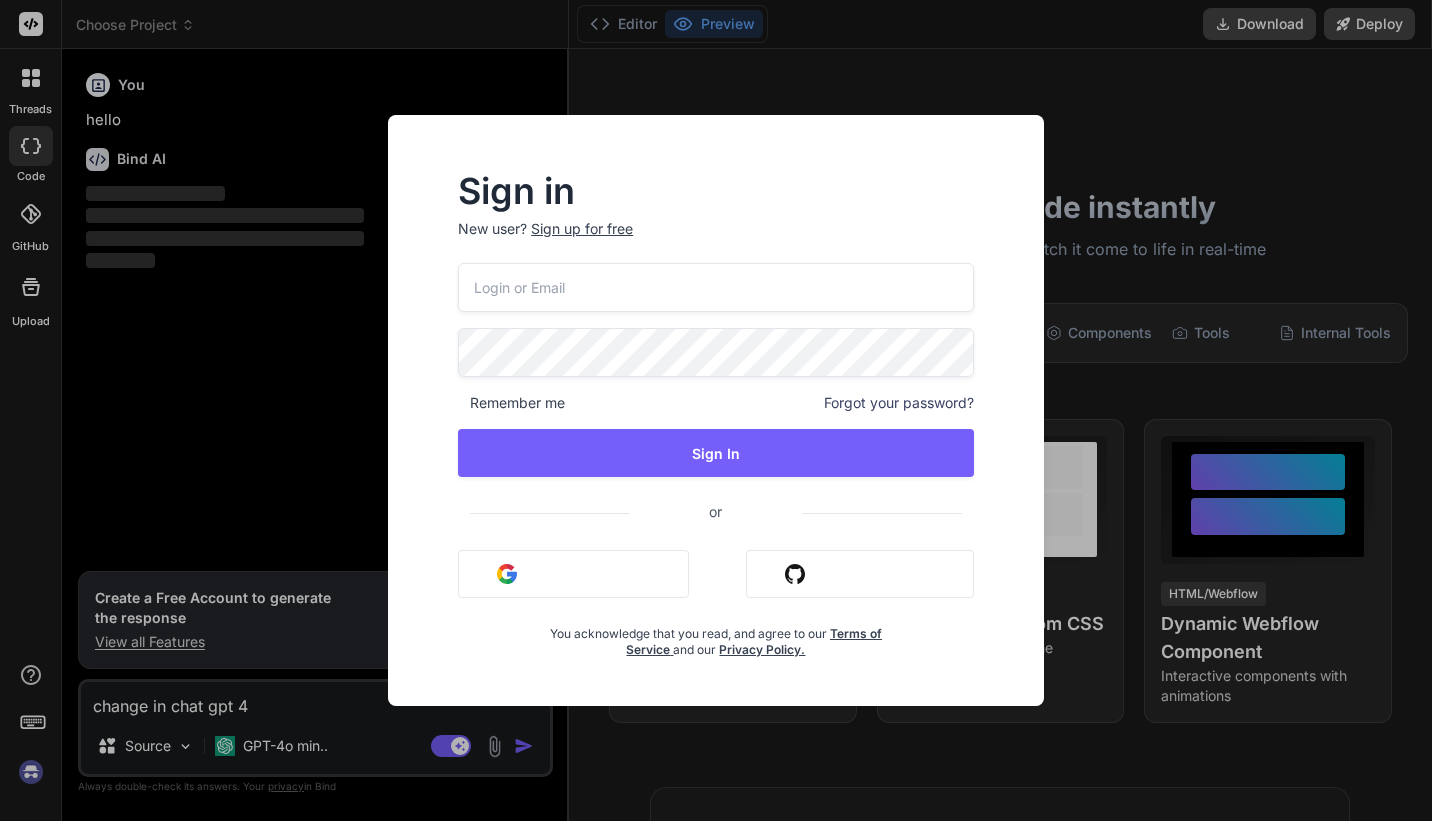 click on "Sign in New user?   Sign up for free Remember me Forgot your password? Sign In   or Sign in with Google Sign in with Github You acknowledge that you read, and agree to our   Terms of Service     and our   Privacy Policy." at bounding box center (716, 410) 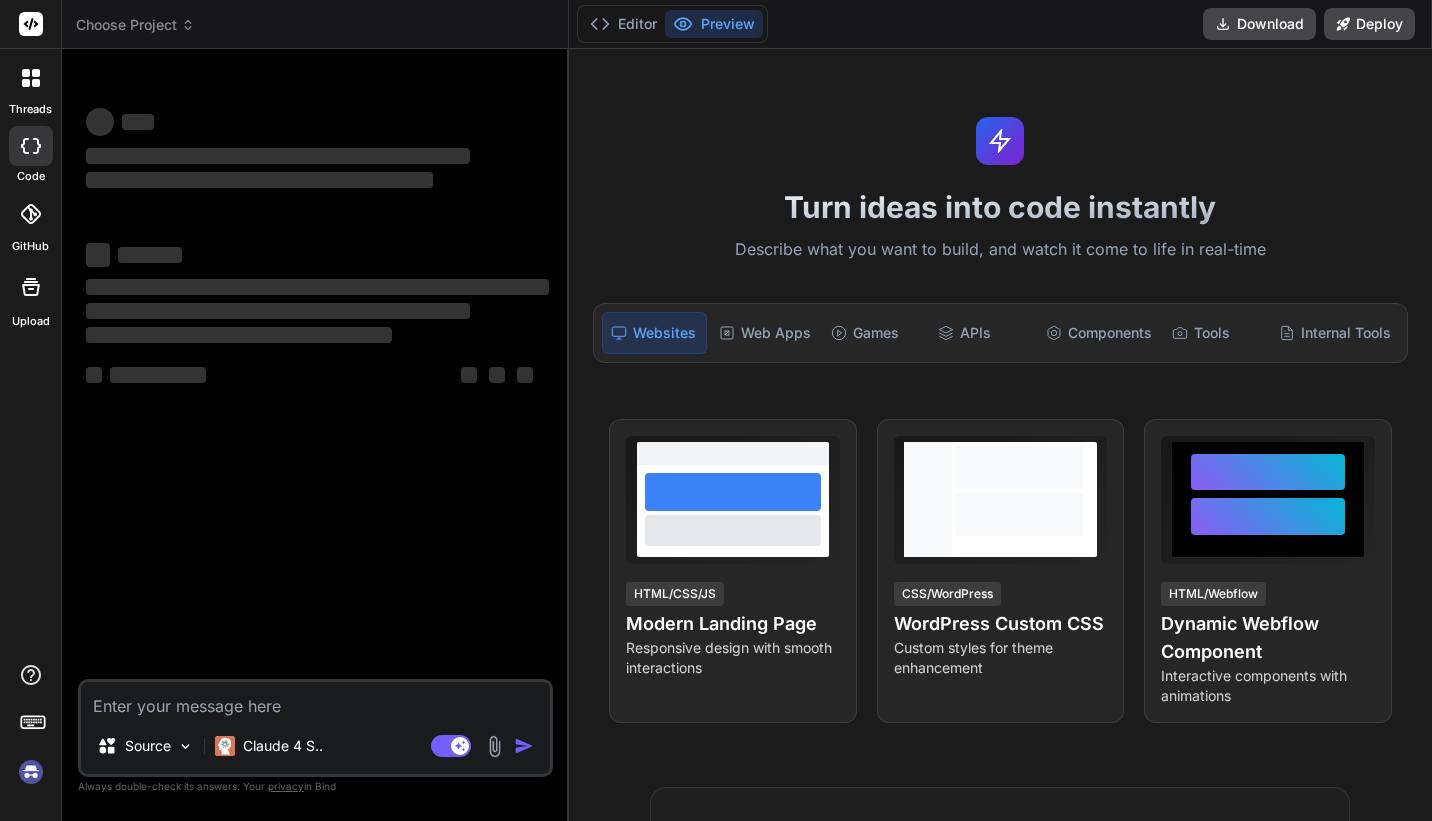 scroll, scrollTop: 0, scrollLeft: 0, axis: both 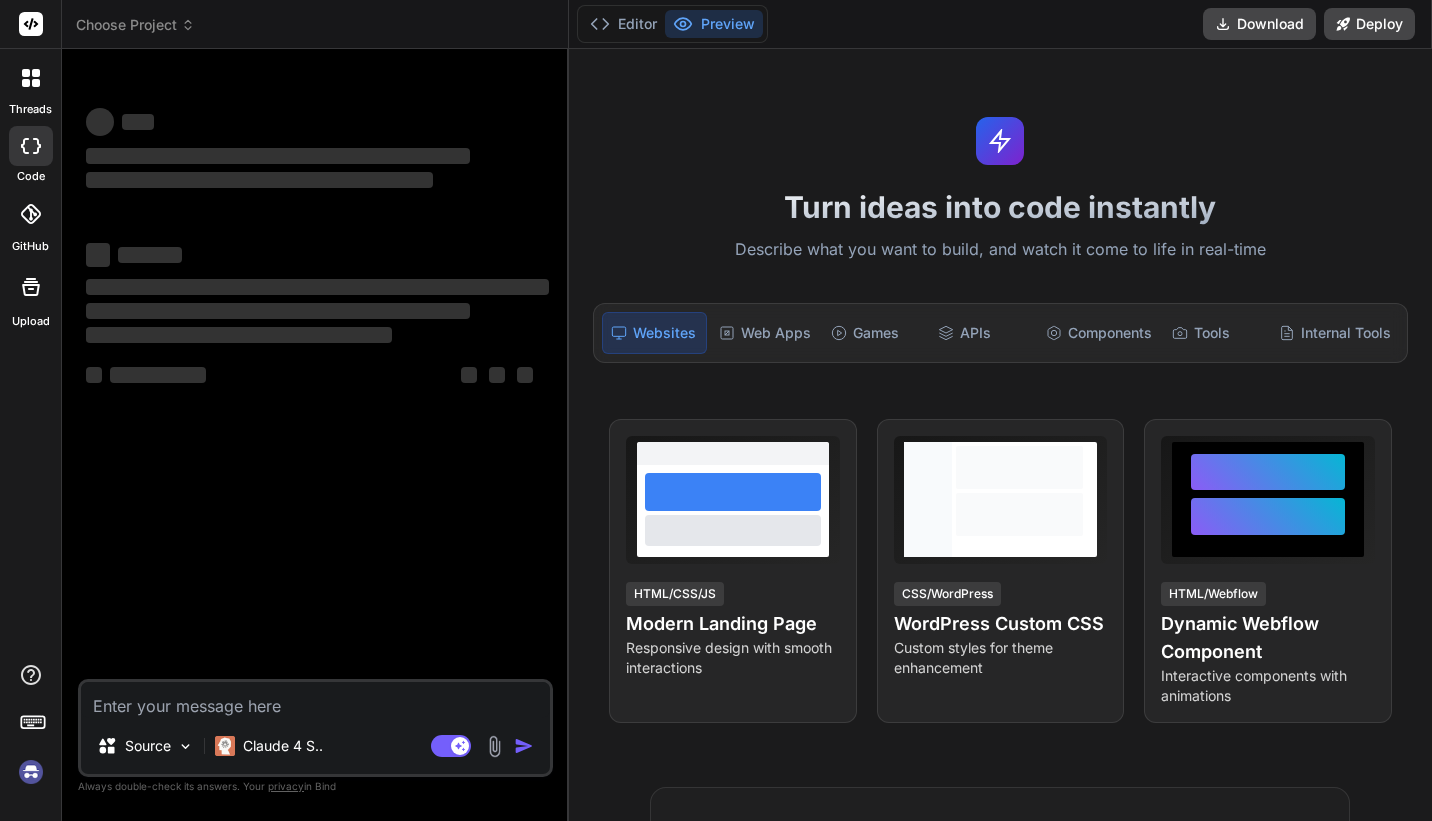 type on "x" 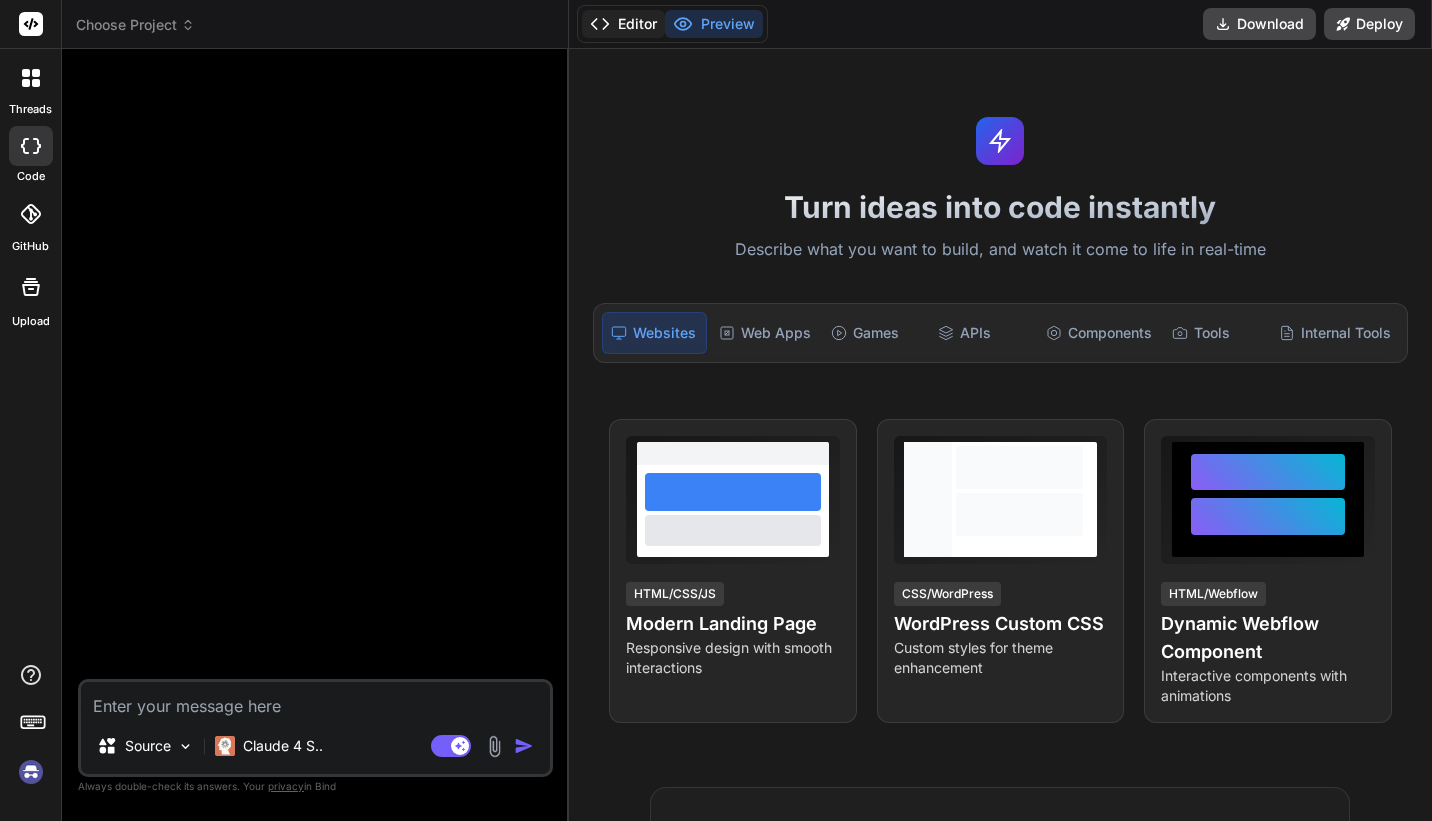 click on "Editor" at bounding box center [623, 24] 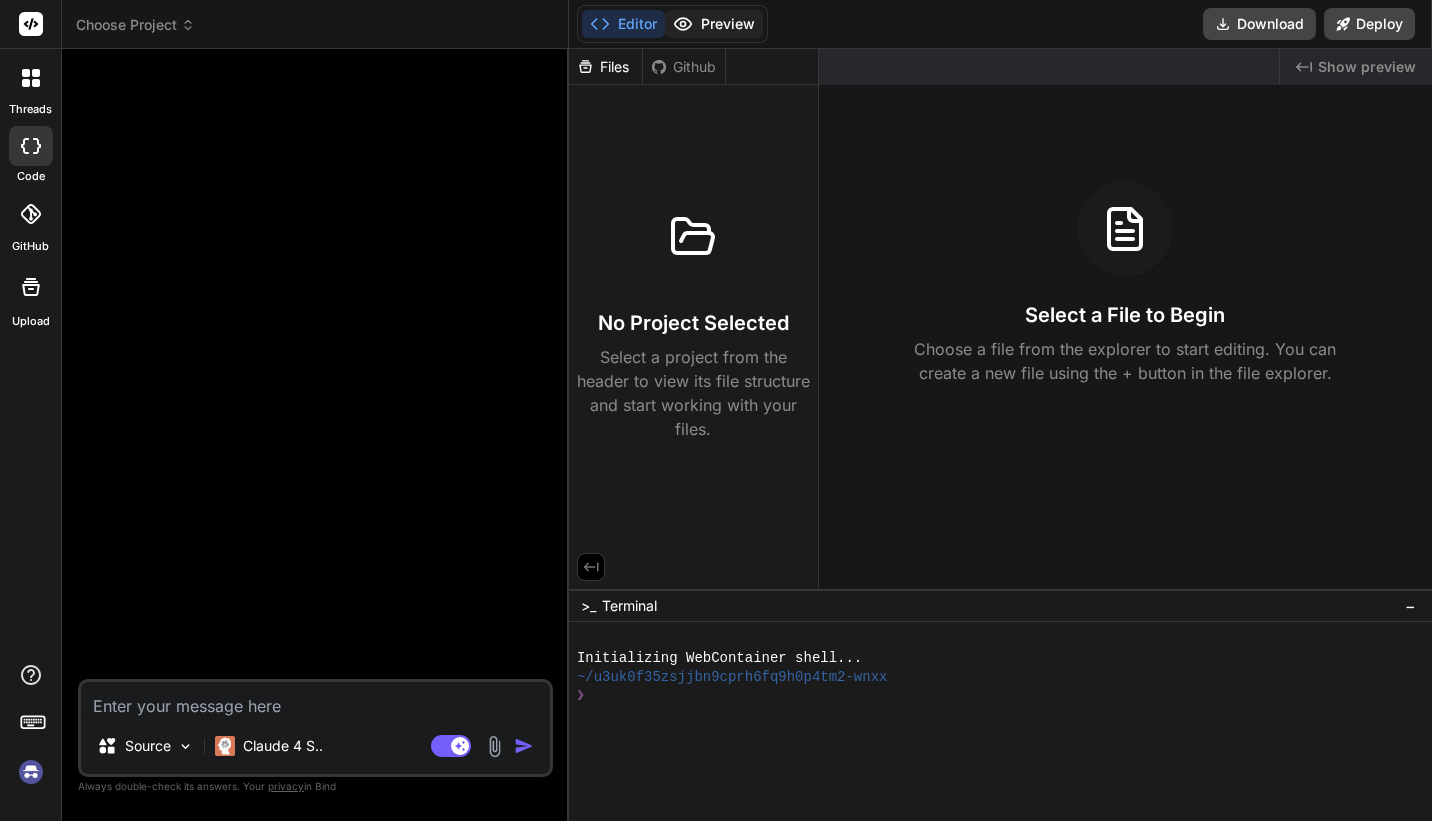 click on "Preview" at bounding box center (714, 24) 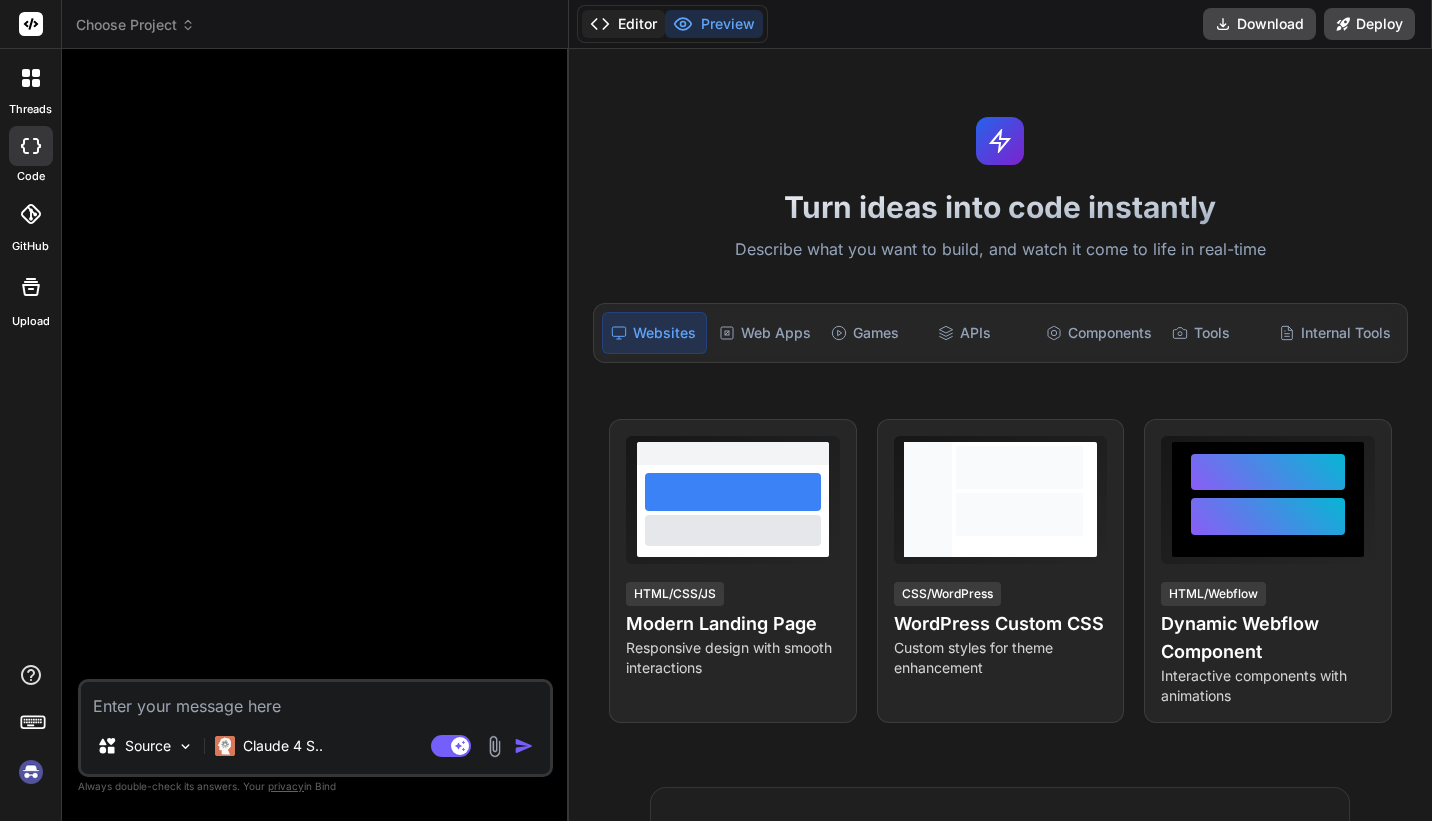 click on "Editor" at bounding box center (623, 24) 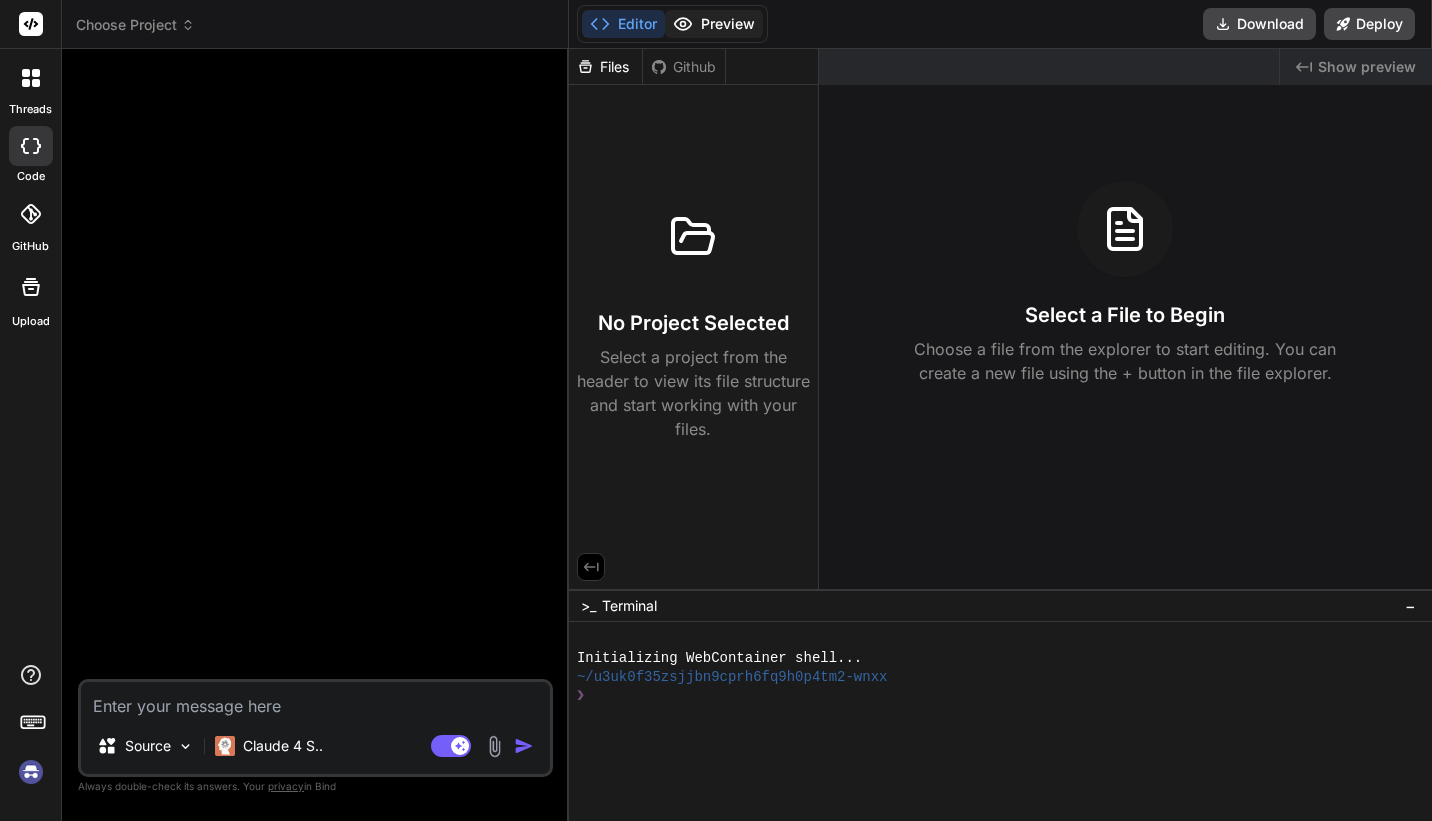click on "Preview" at bounding box center [714, 24] 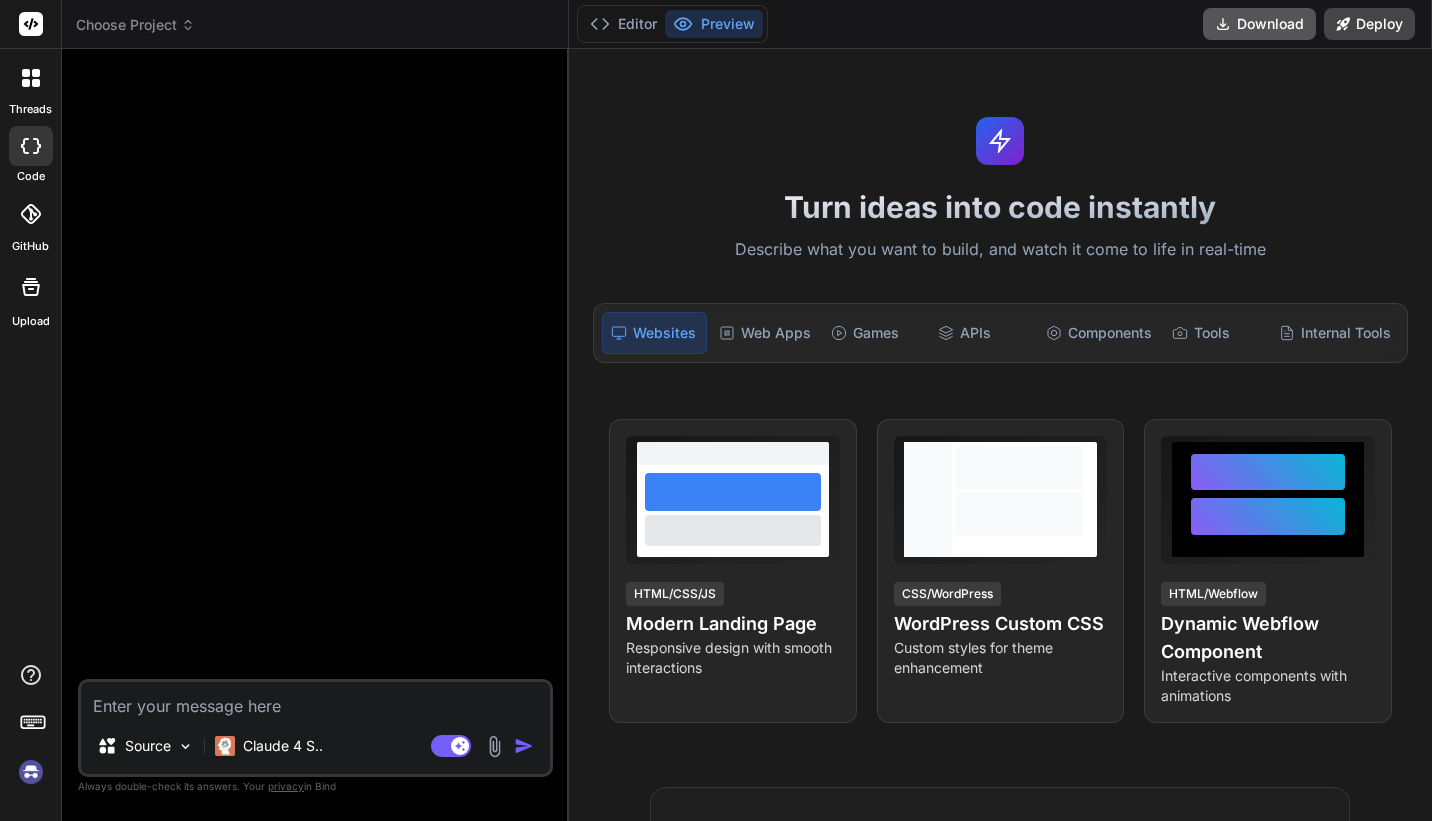 click on "Download" at bounding box center (1259, 24) 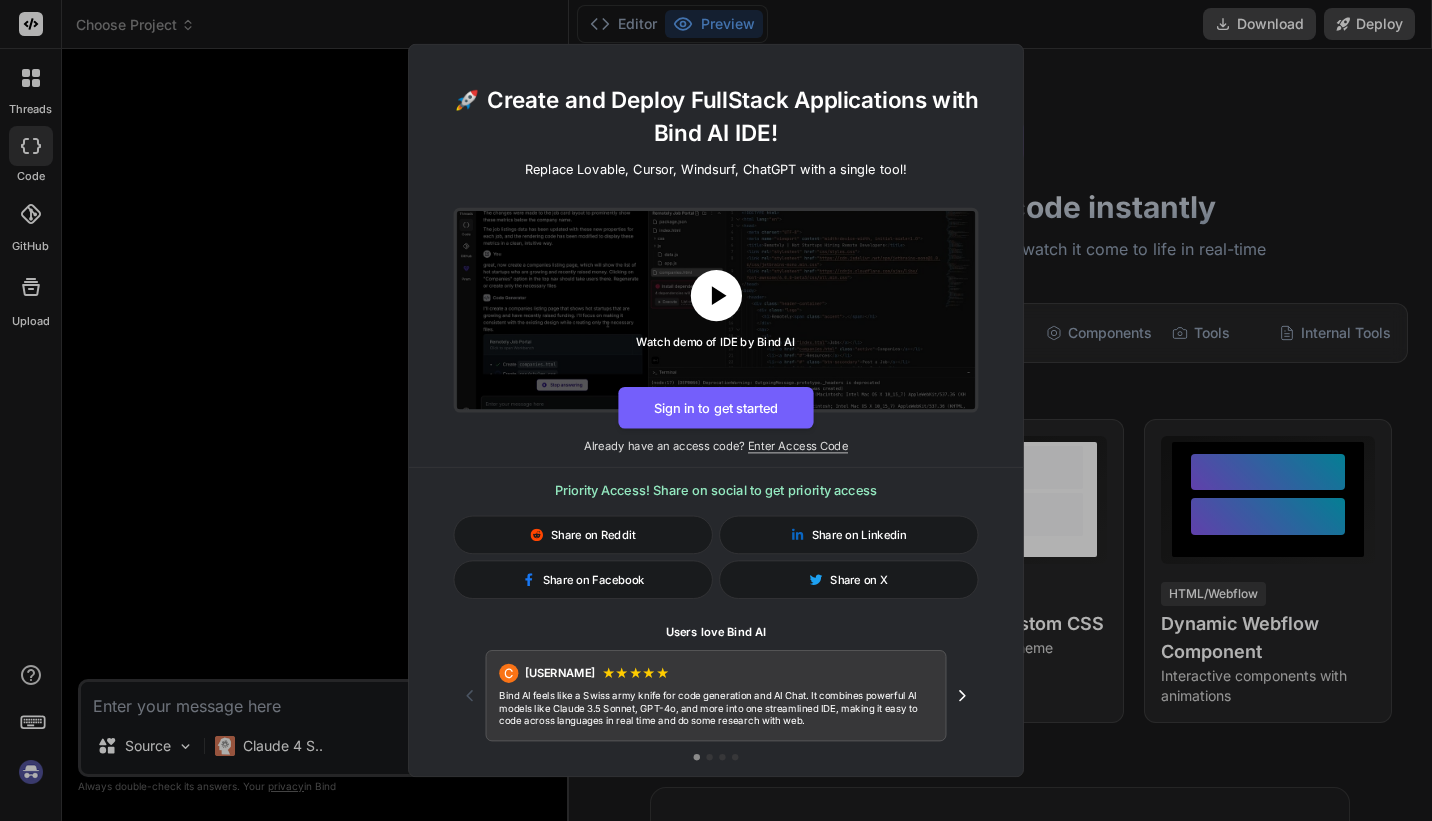click 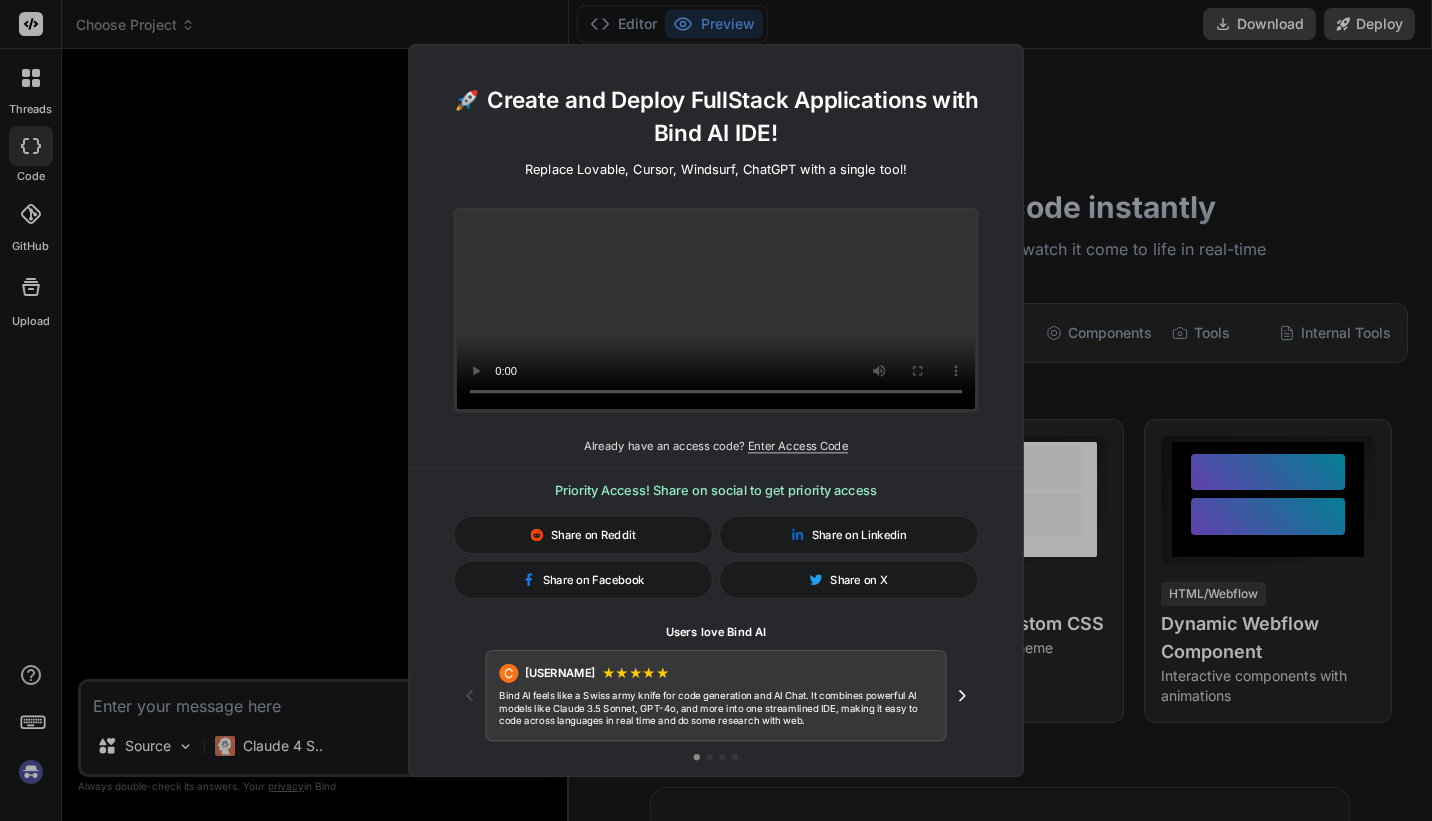 click at bounding box center (716, 310) 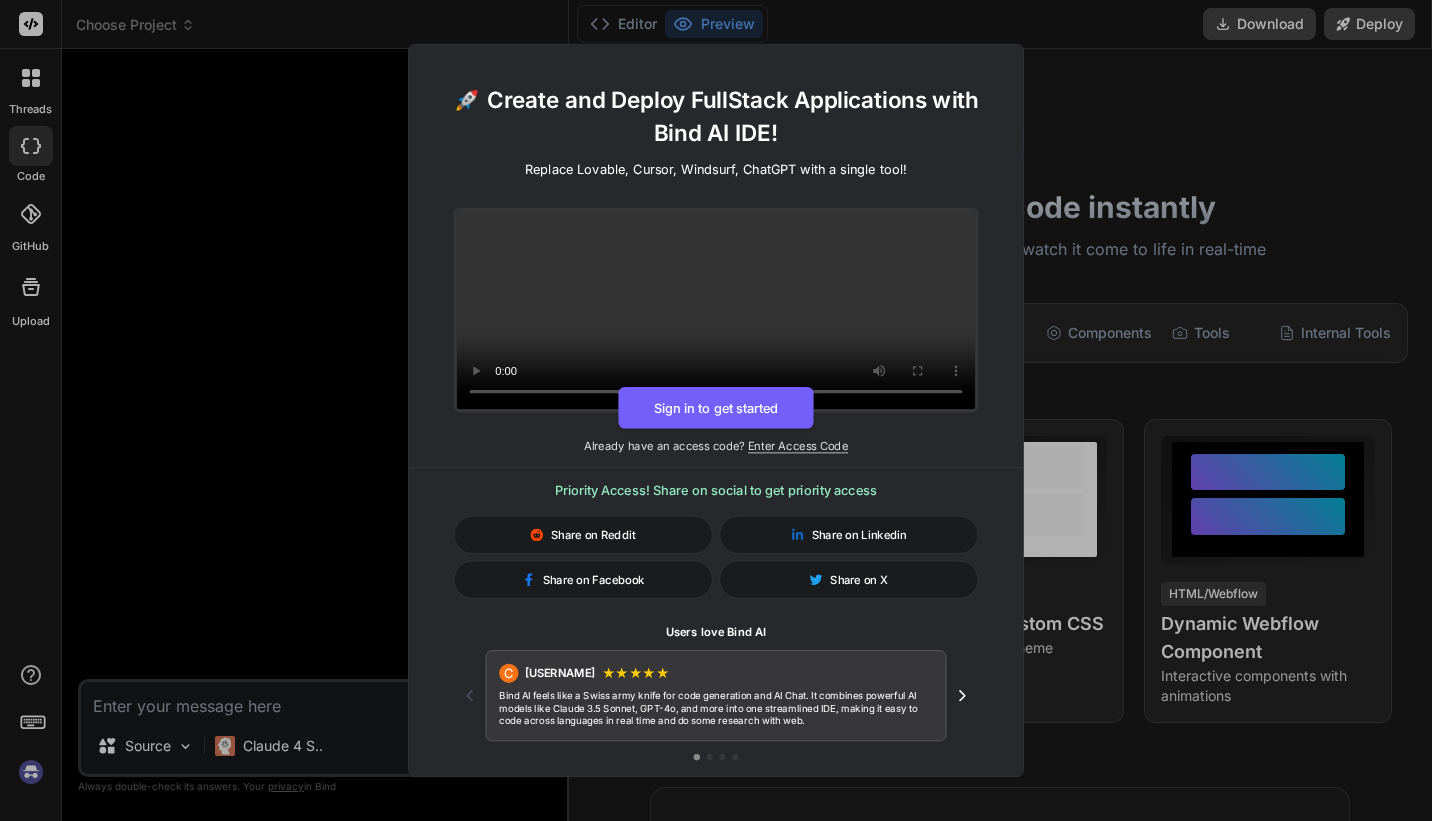 click on "🚀 Create and Deploy FullStack Applications with Bind AI IDE! Replace Lovable, Cursor, Windsurf, ChatGPT with a single tool! Sign in to get started Already have an access code?   Enter Access Code Priority Access! Share on social to get priority access Share on Reddit Share on Linkedin Share on Facebook Share on X Users love Bind AI C [USERNAME] ★ ★ ★ ★ ★ Bind AI feels like a Swiss army knife for code generation and AI Chat. It combines powerful AI models like Claude 3.5 Sonnet, GPT-4o, and more into one streamlined IDE, making it easy to code across languages in real time and do some research with web." at bounding box center (716, 410) 